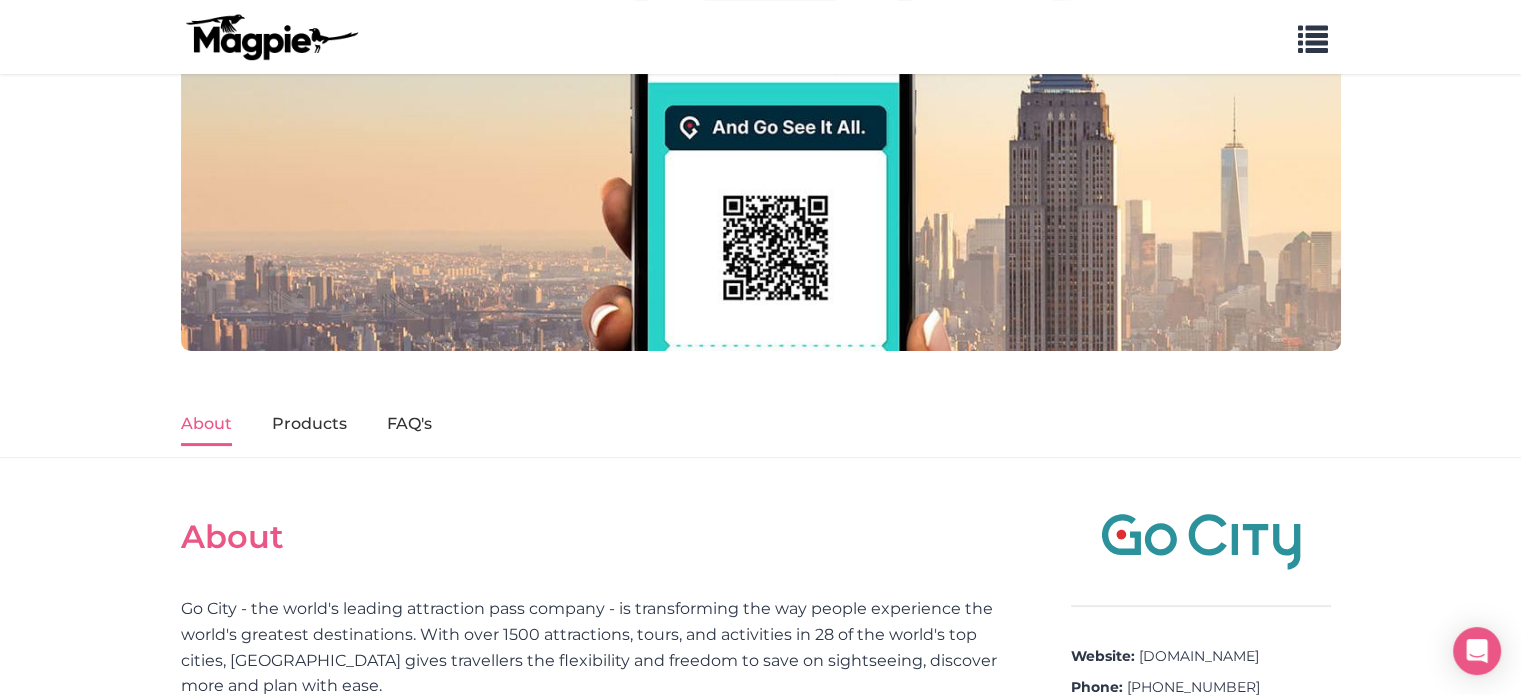 scroll, scrollTop: 400, scrollLeft: 0, axis: vertical 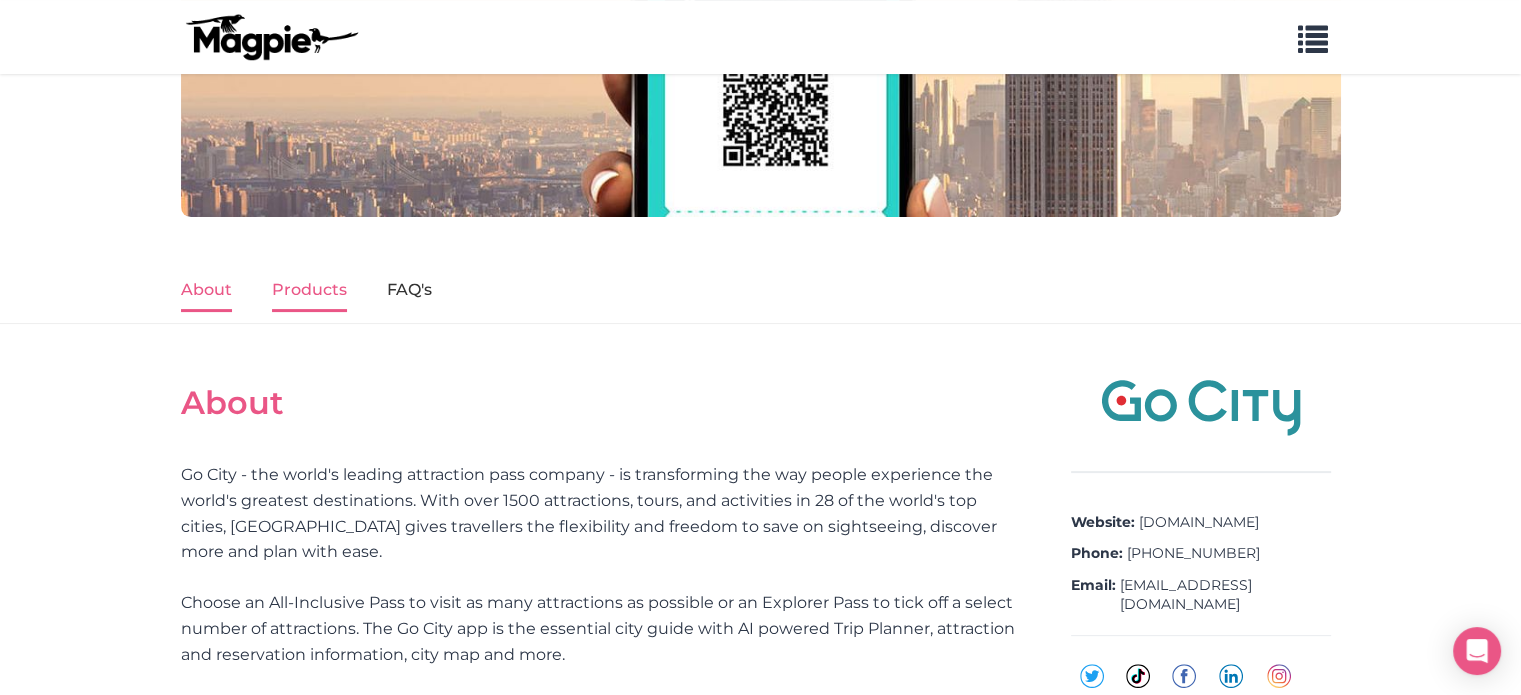 click on "Products" at bounding box center (309, 291) 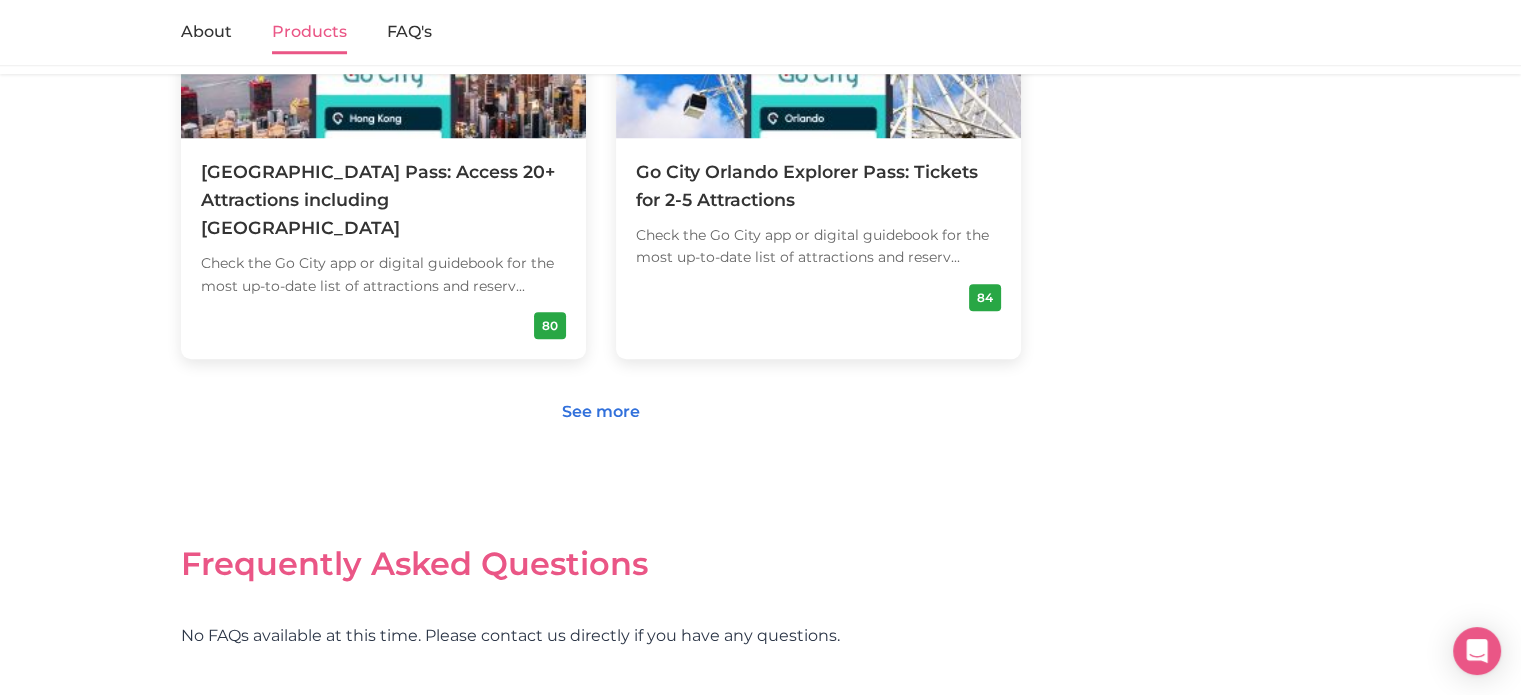 scroll, scrollTop: 1840, scrollLeft: 0, axis: vertical 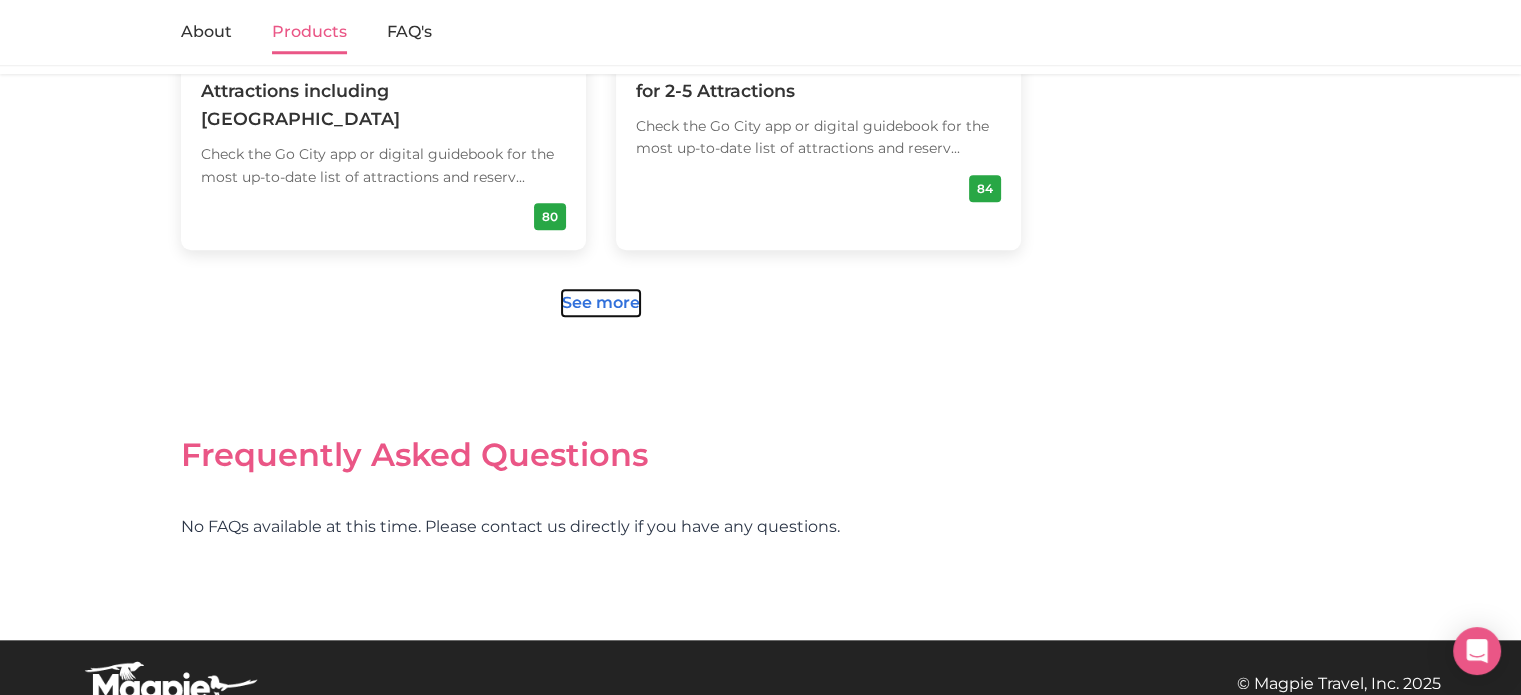 click on "See more" at bounding box center (601, 303) 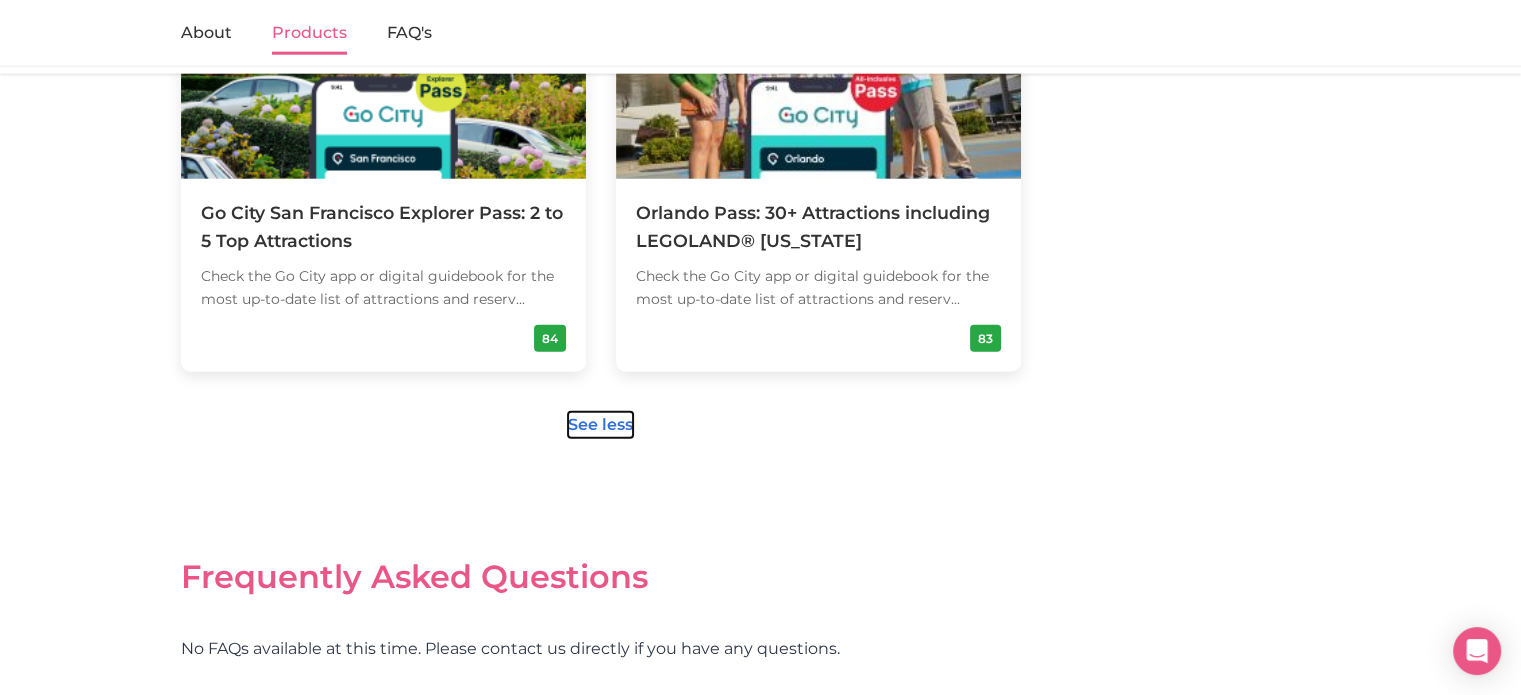 scroll, scrollTop: 5140, scrollLeft: 0, axis: vertical 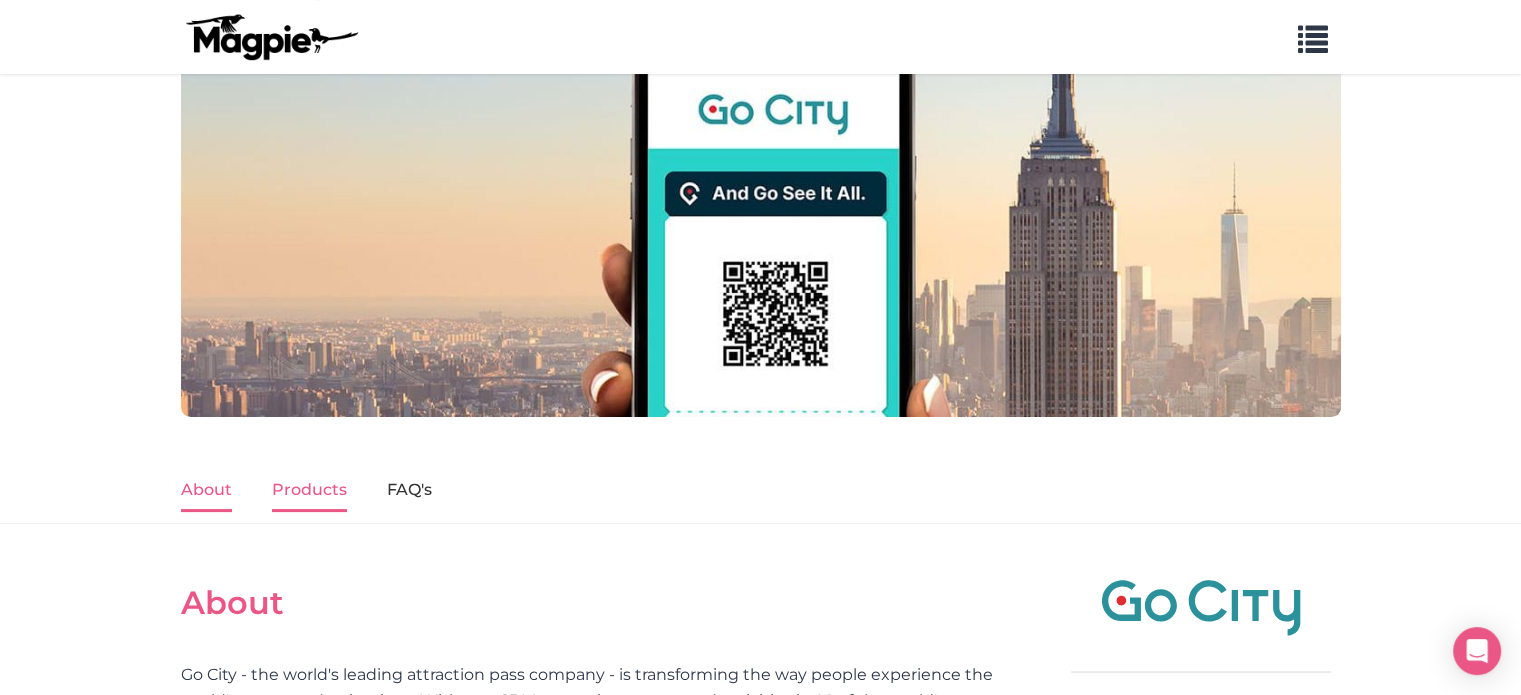 click on "About" at bounding box center [206, 491] 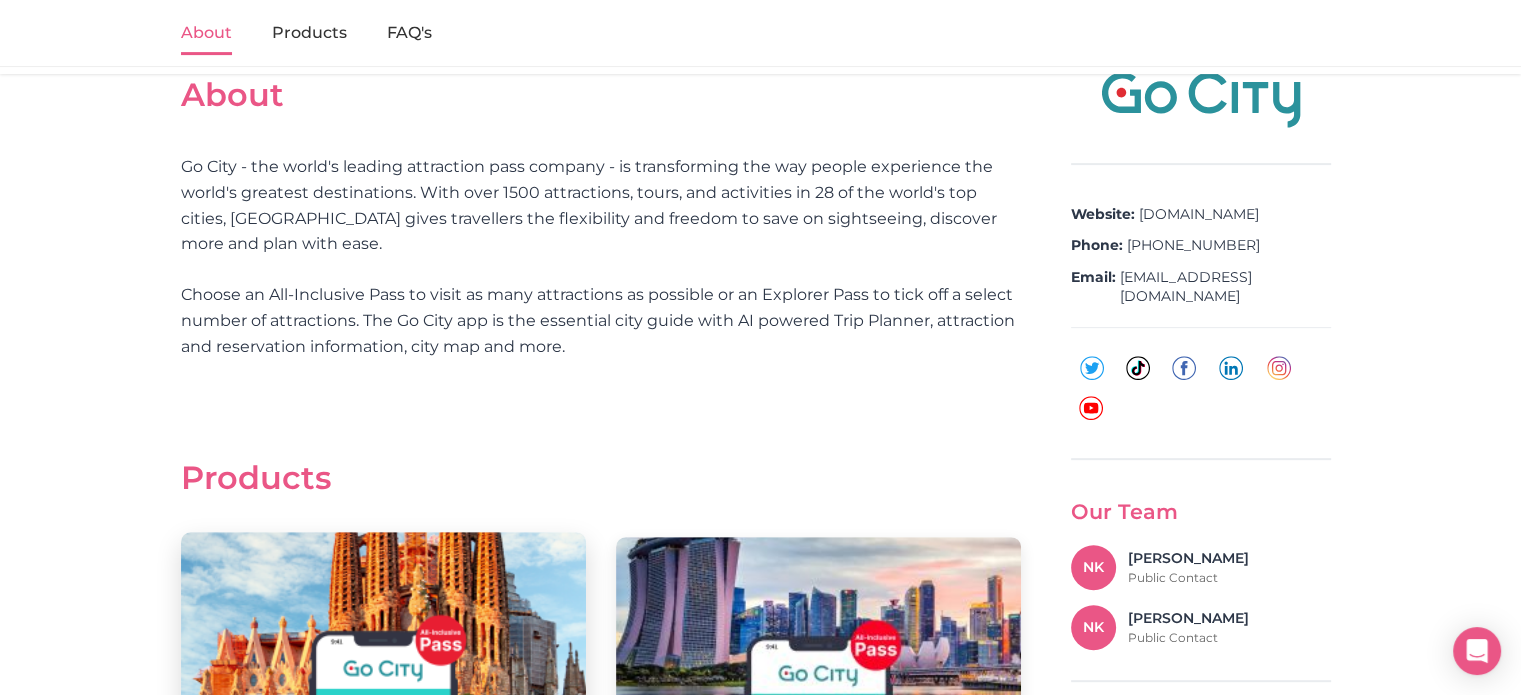 scroll, scrollTop: 793, scrollLeft: 0, axis: vertical 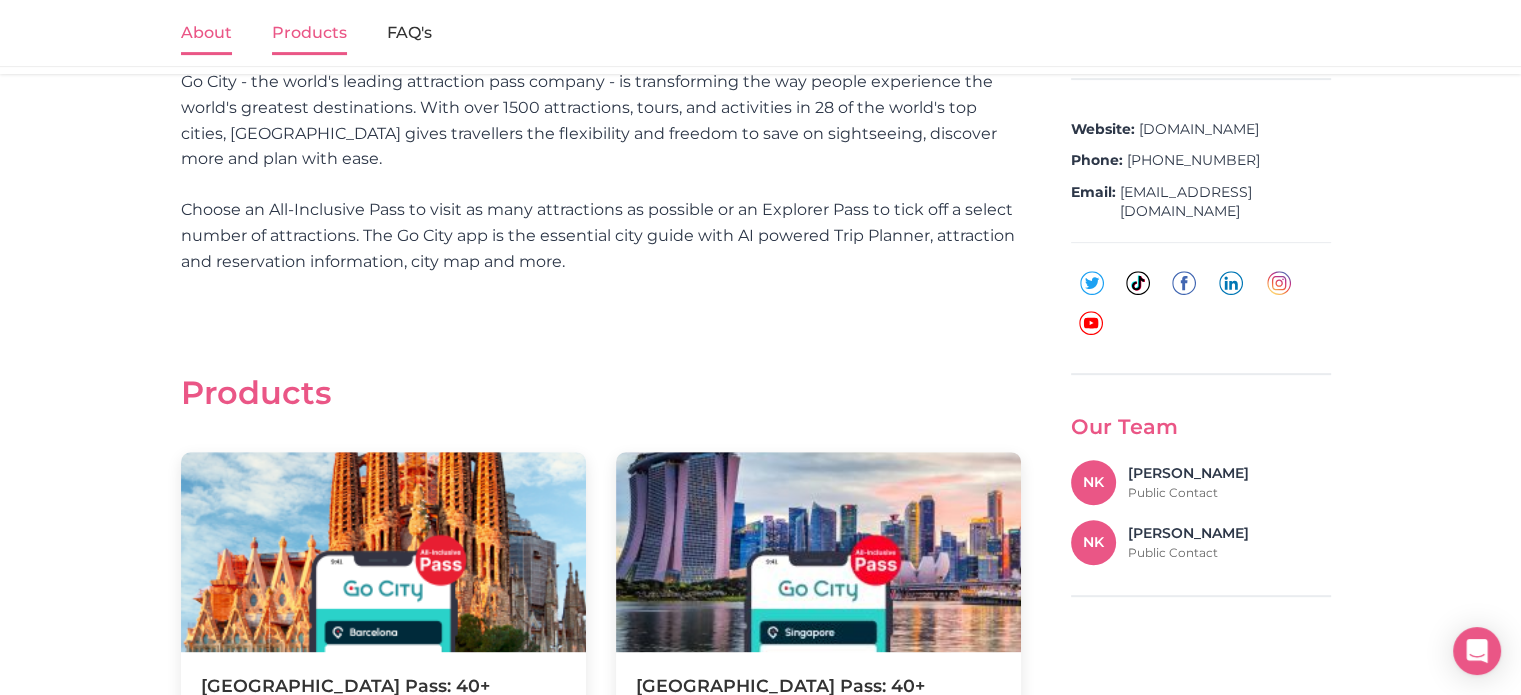 click on "Products" at bounding box center [309, 34] 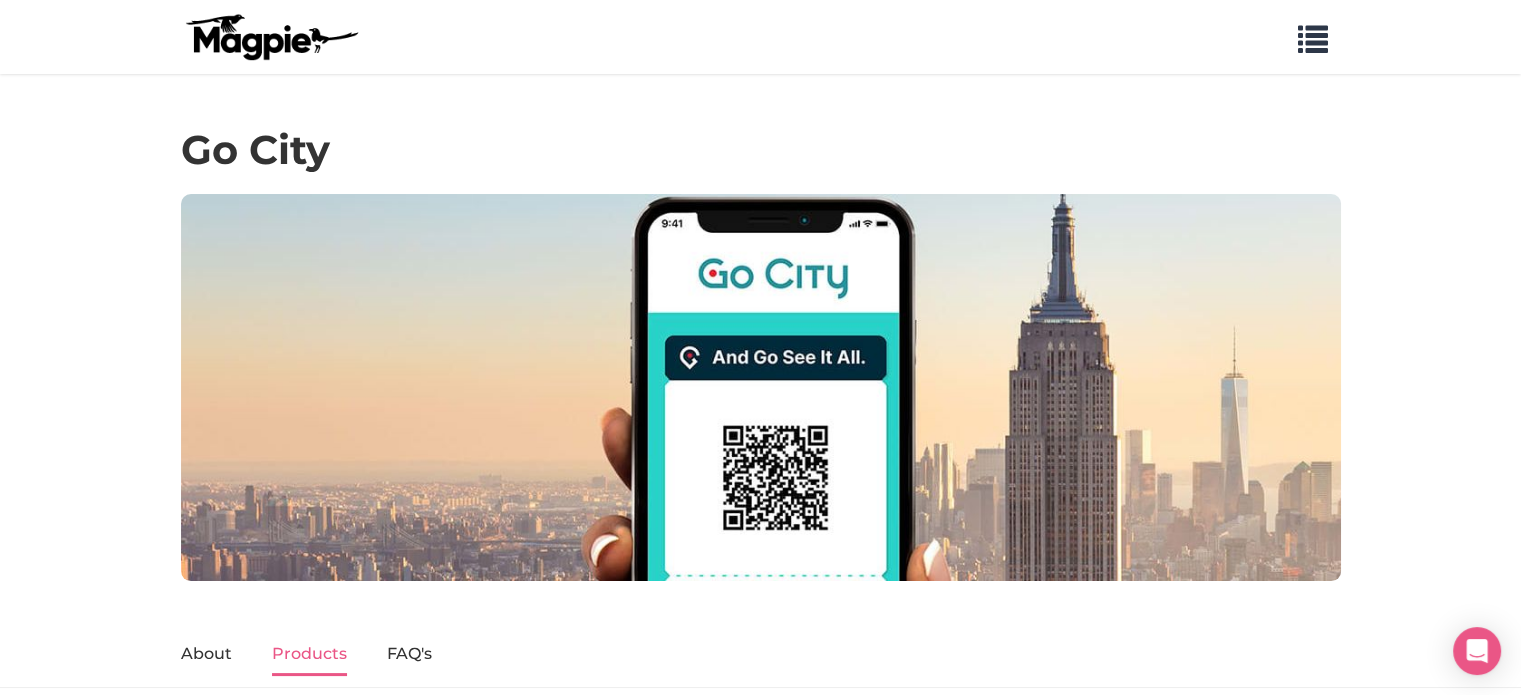scroll, scrollTop: 0, scrollLeft: 0, axis: both 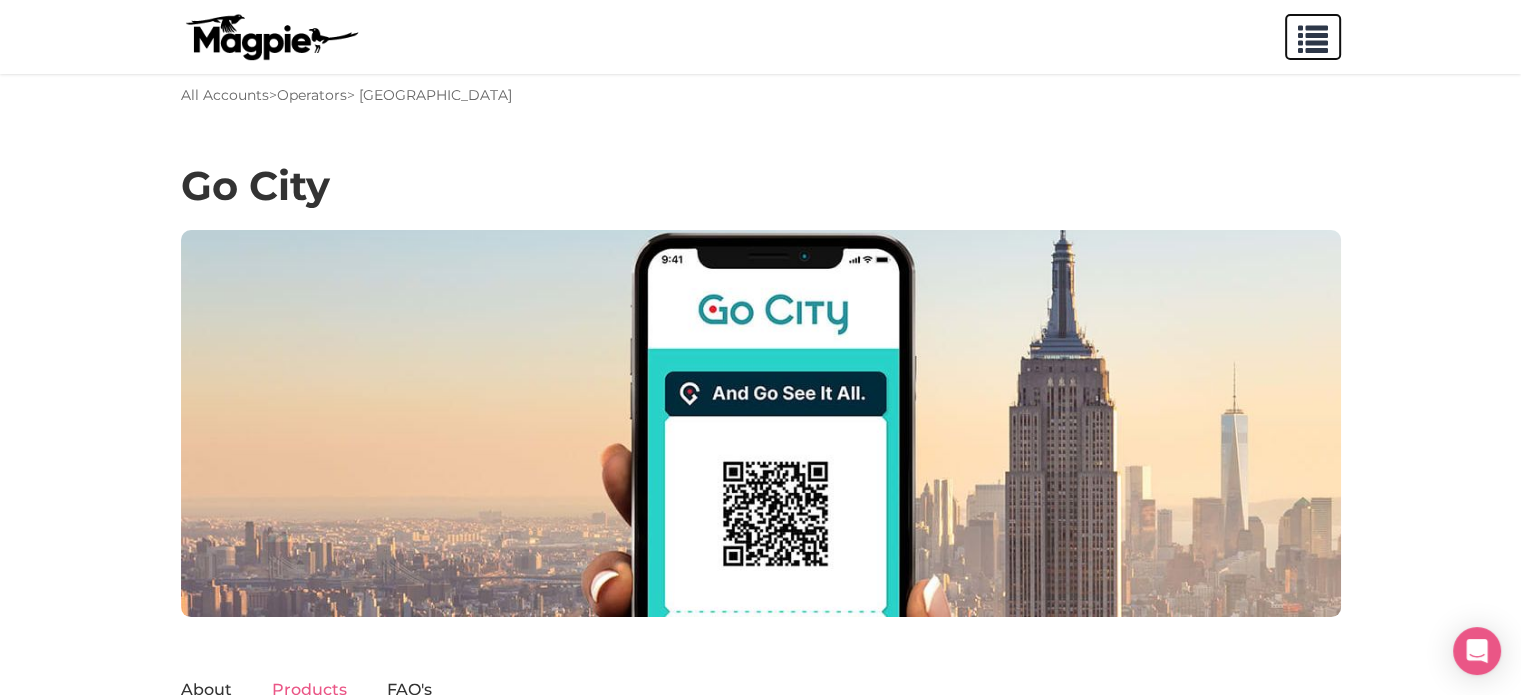 click at bounding box center (1313, 35) 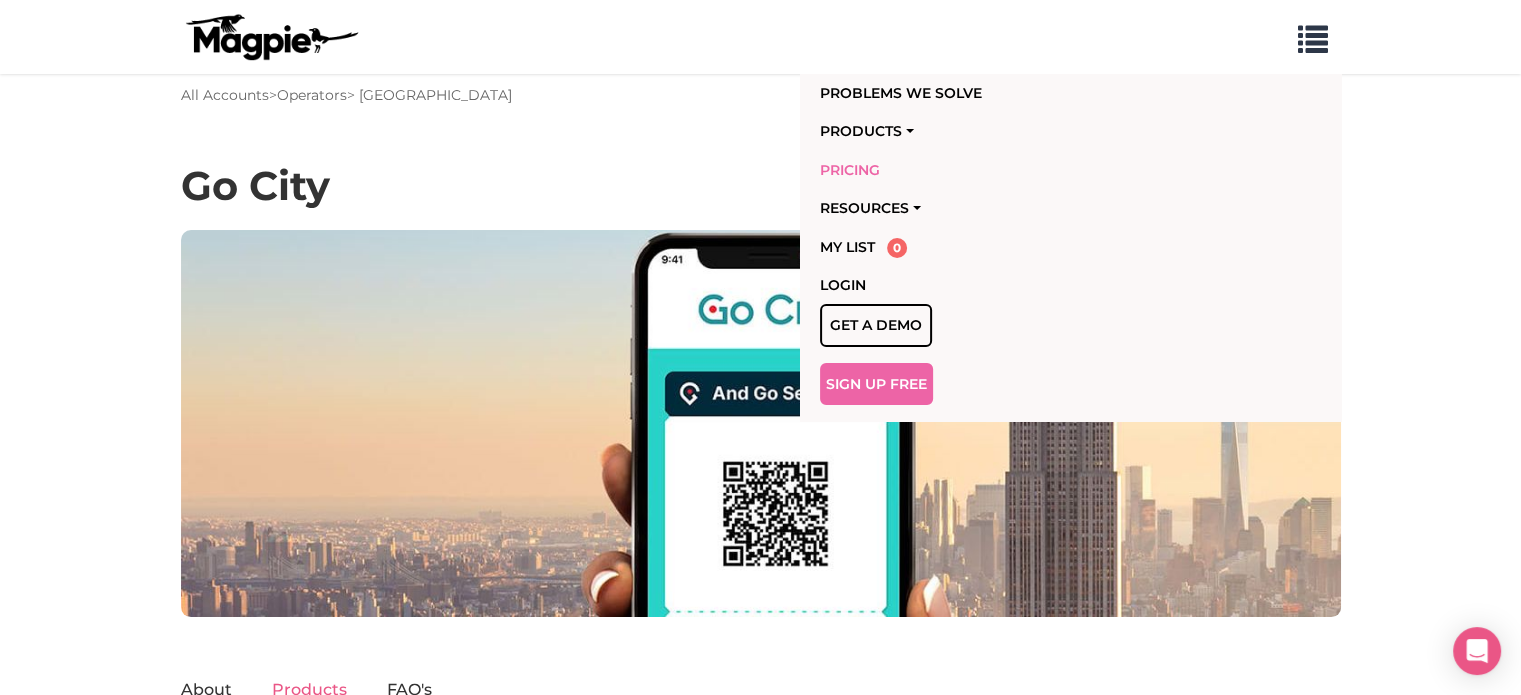 click on "Pricing" at bounding box center [955, 170] 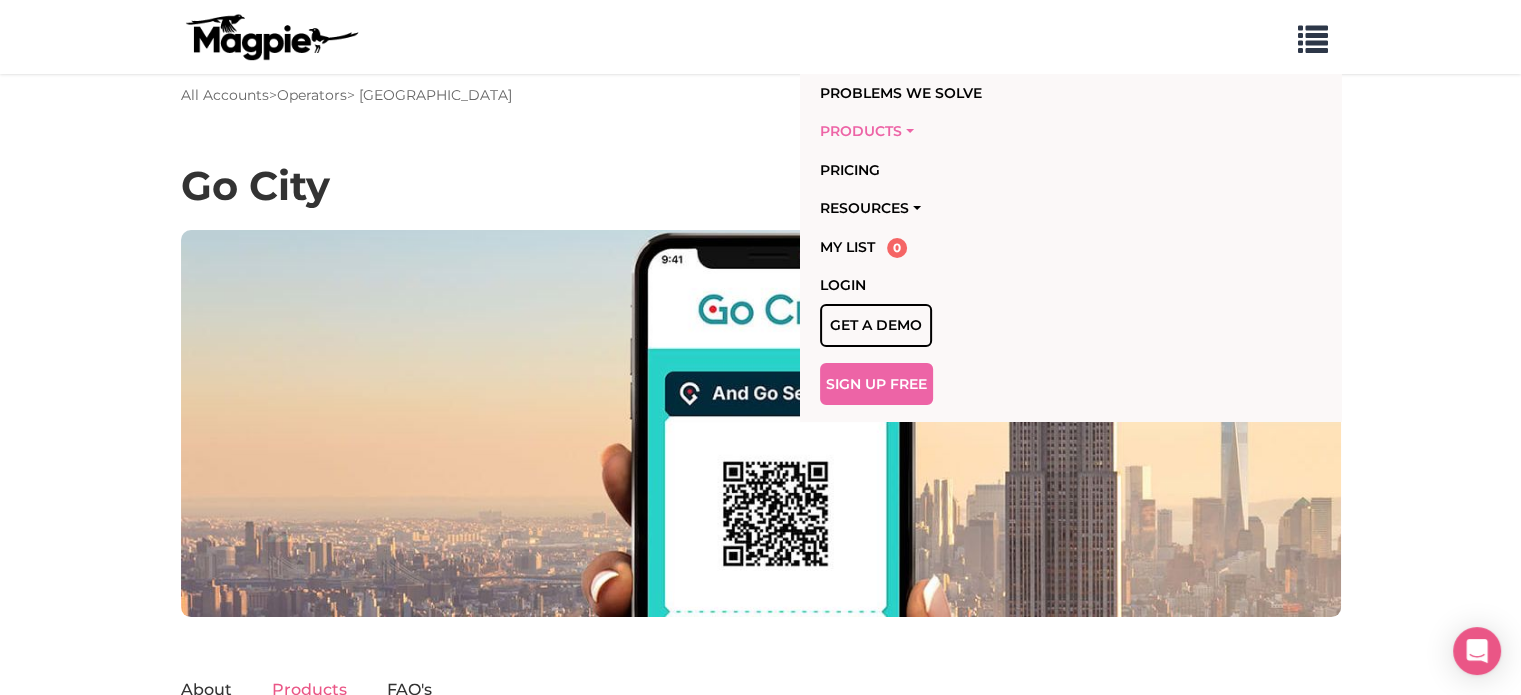 click on "Products" at bounding box center (955, 131) 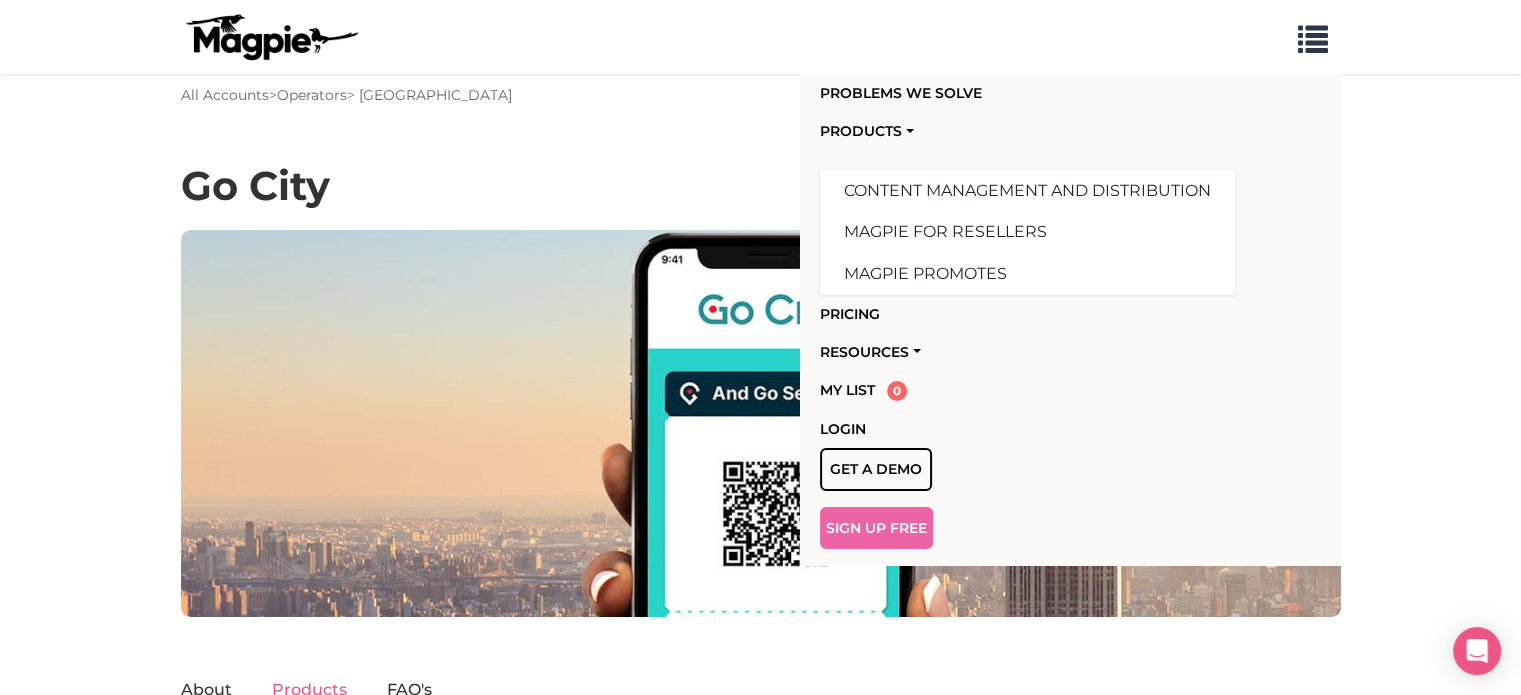 click on "Go City" at bounding box center (760, 181) 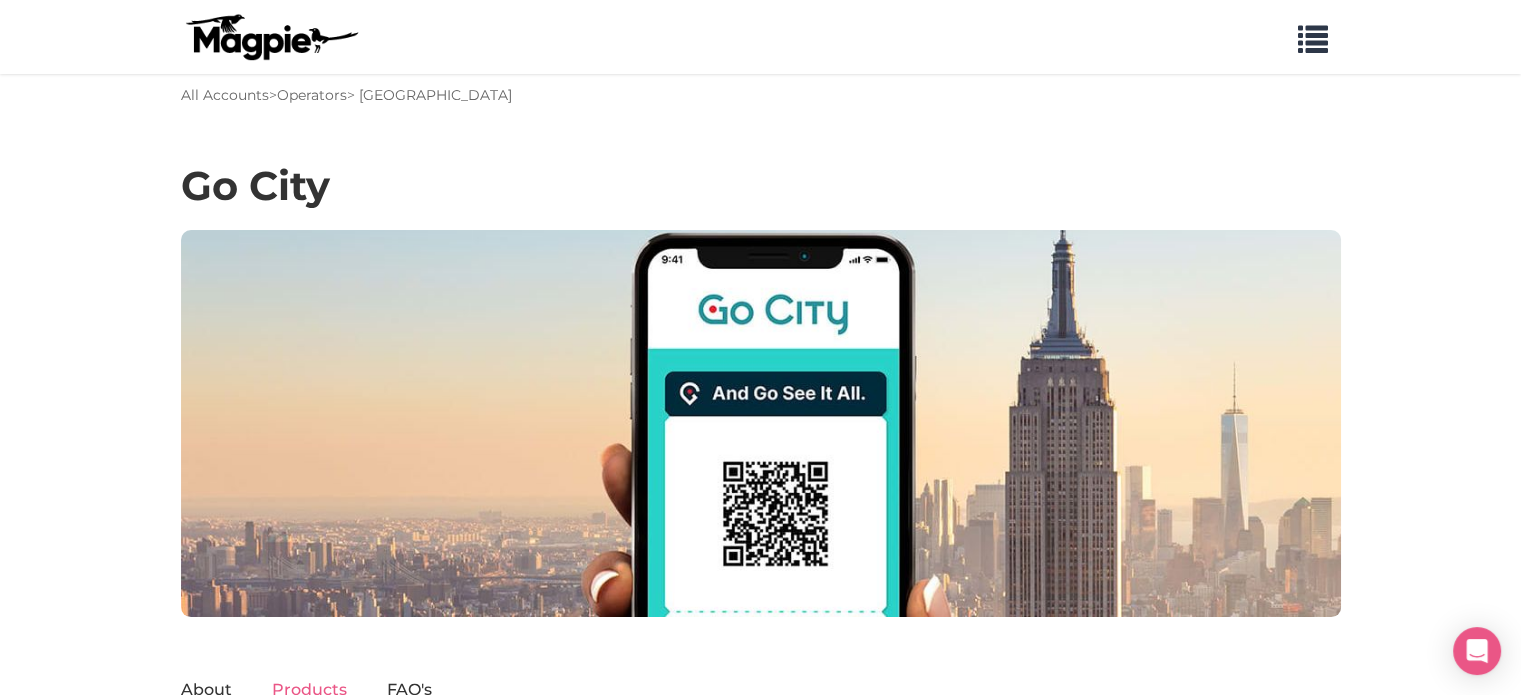 click on "Go City" at bounding box center (255, 186) 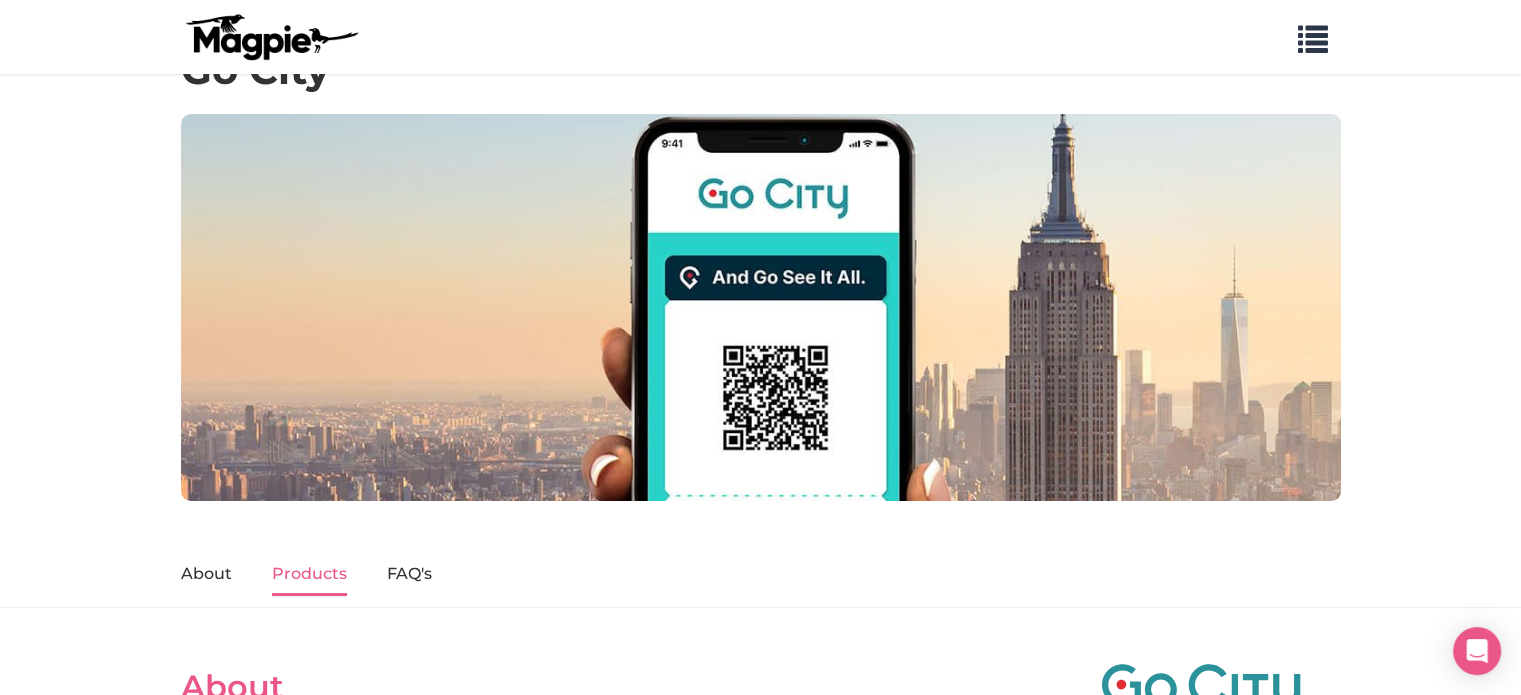 scroll, scrollTop: 0, scrollLeft: 0, axis: both 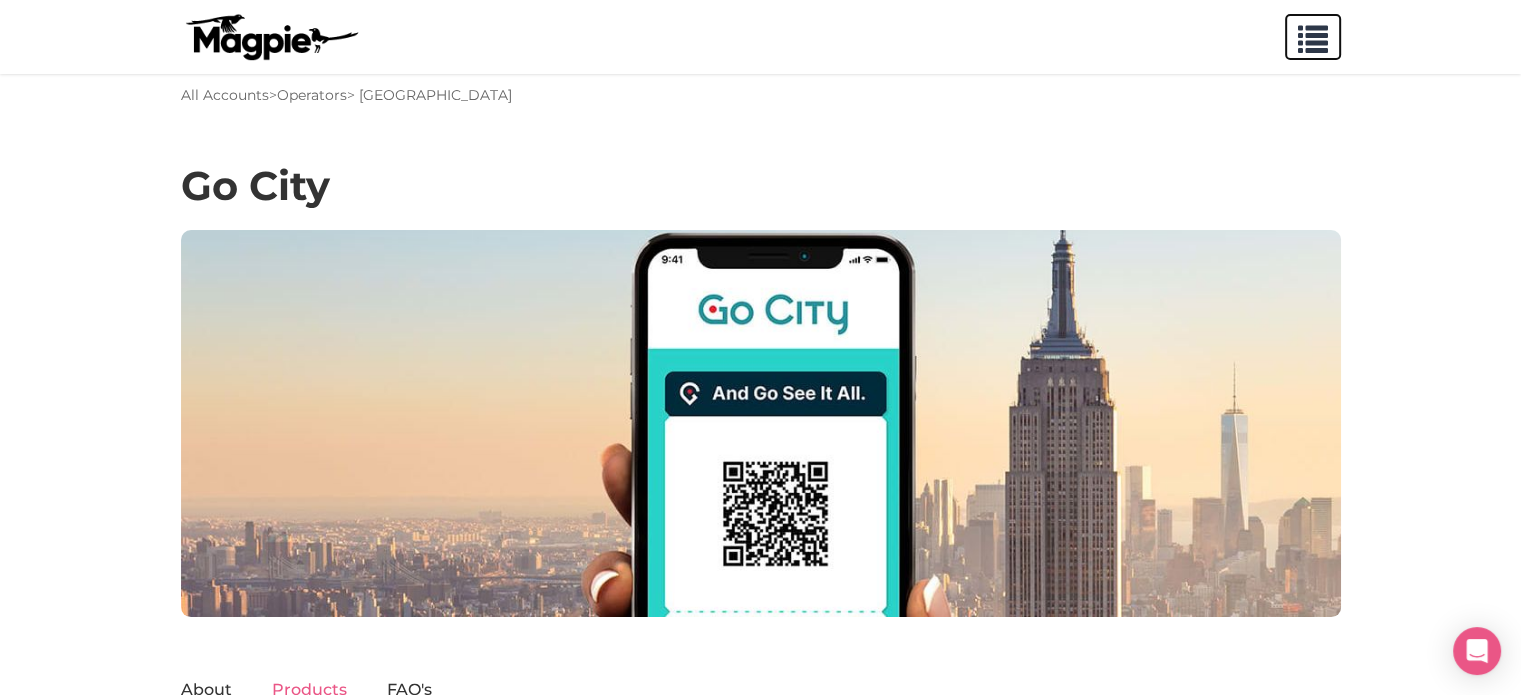 click at bounding box center [1313, 35] 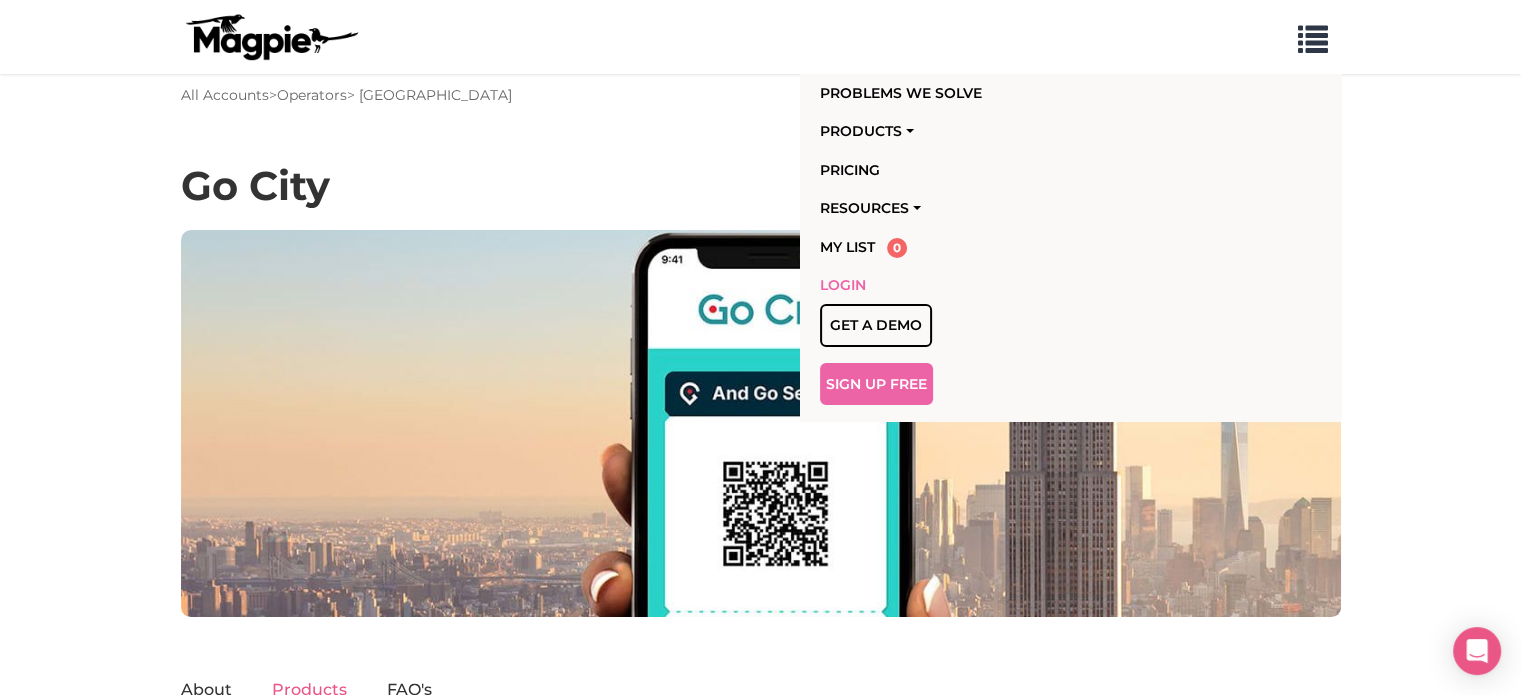 click on "Login" at bounding box center (955, 285) 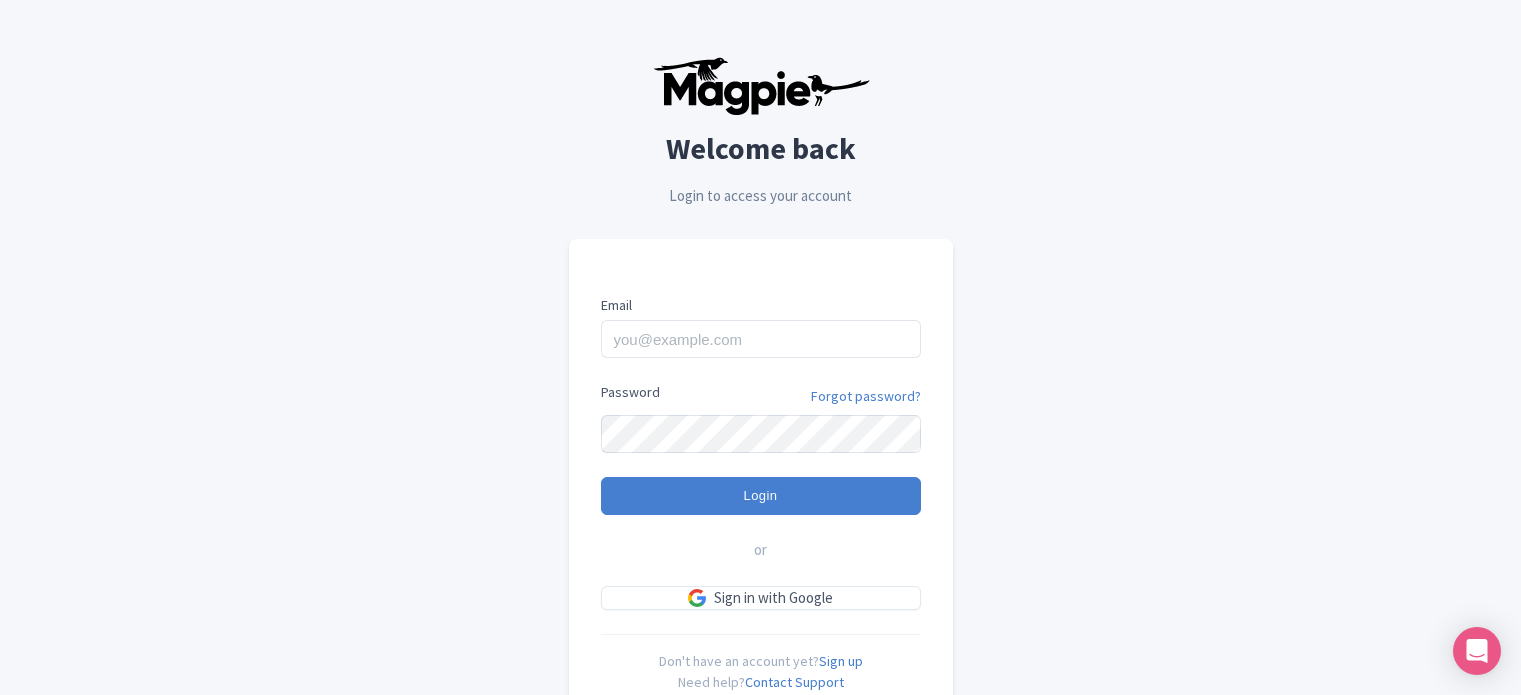 scroll, scrollTop: 0, scrollLeft: 0, axis: both 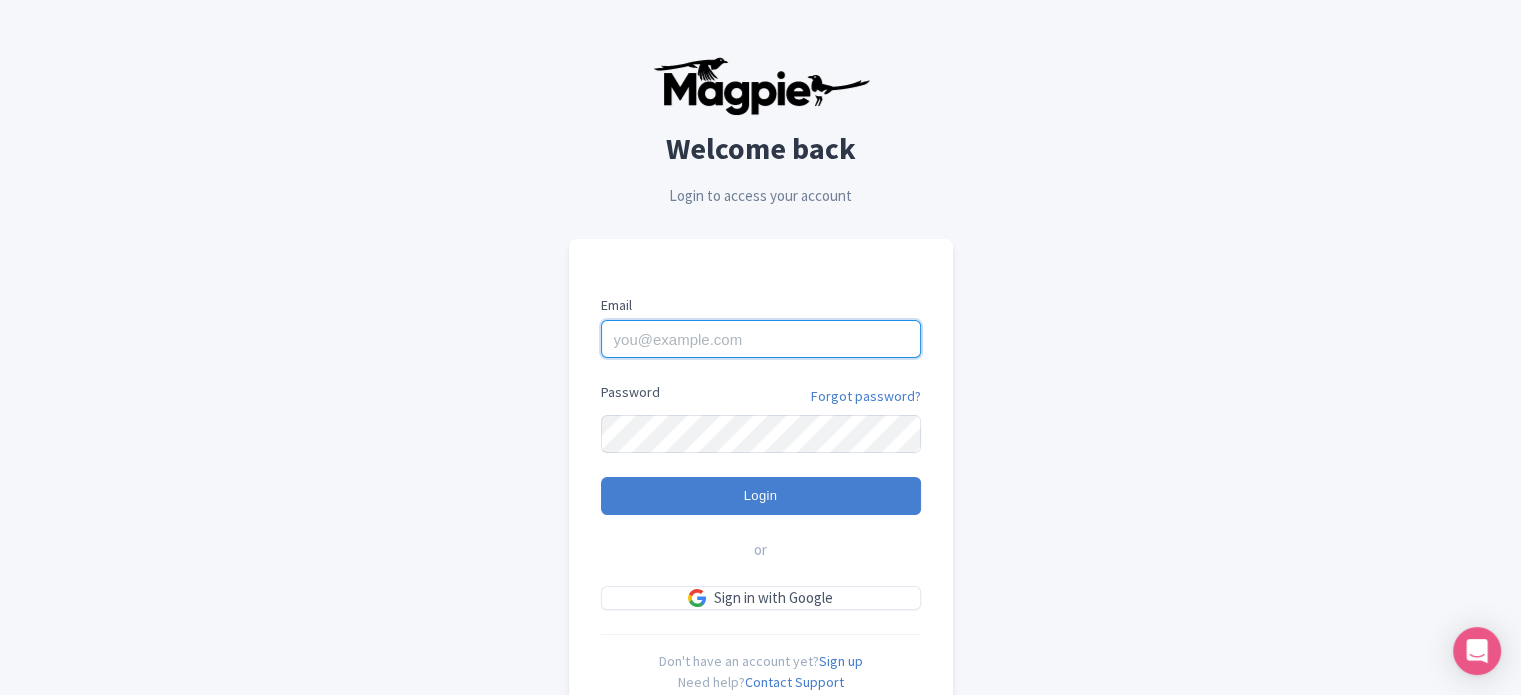 click on "Email" at bounding box center (761, 339) 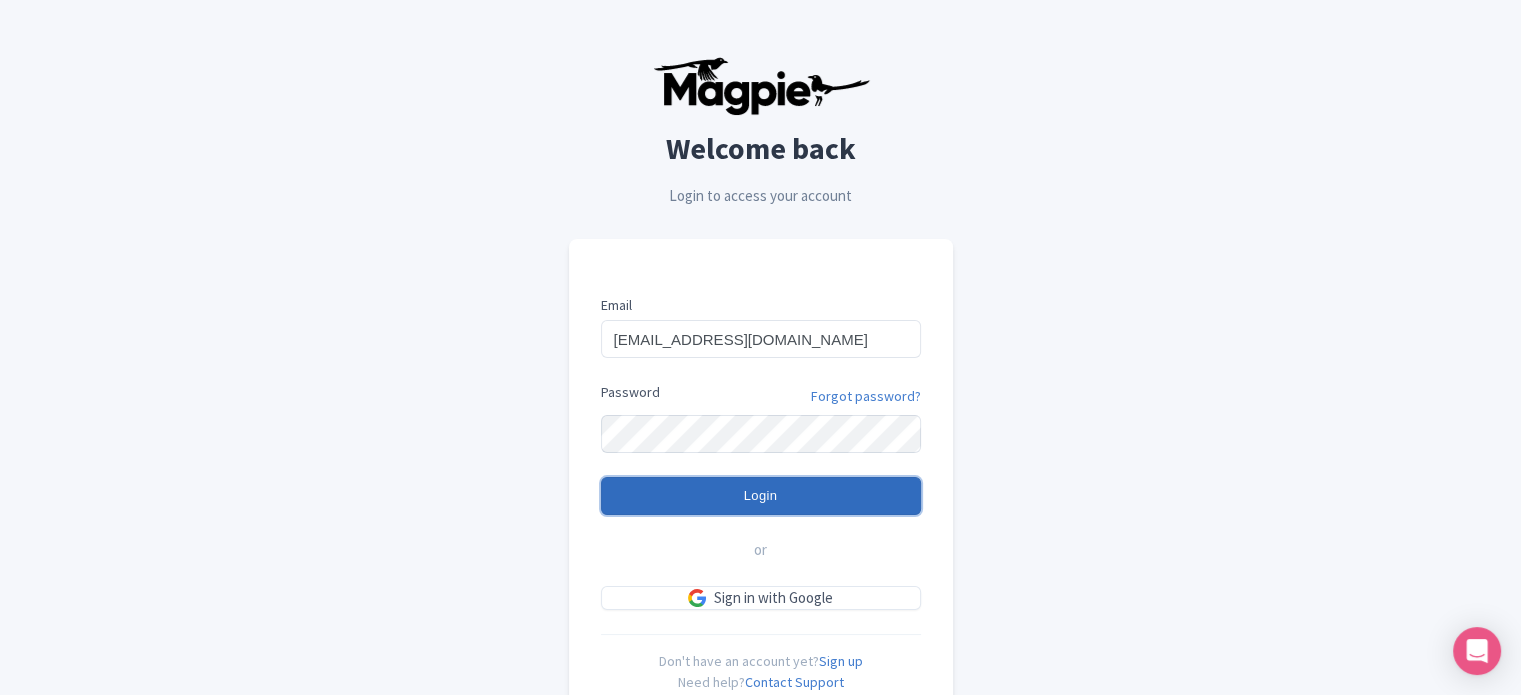 click on "Login" at bounding box center [761, 496] 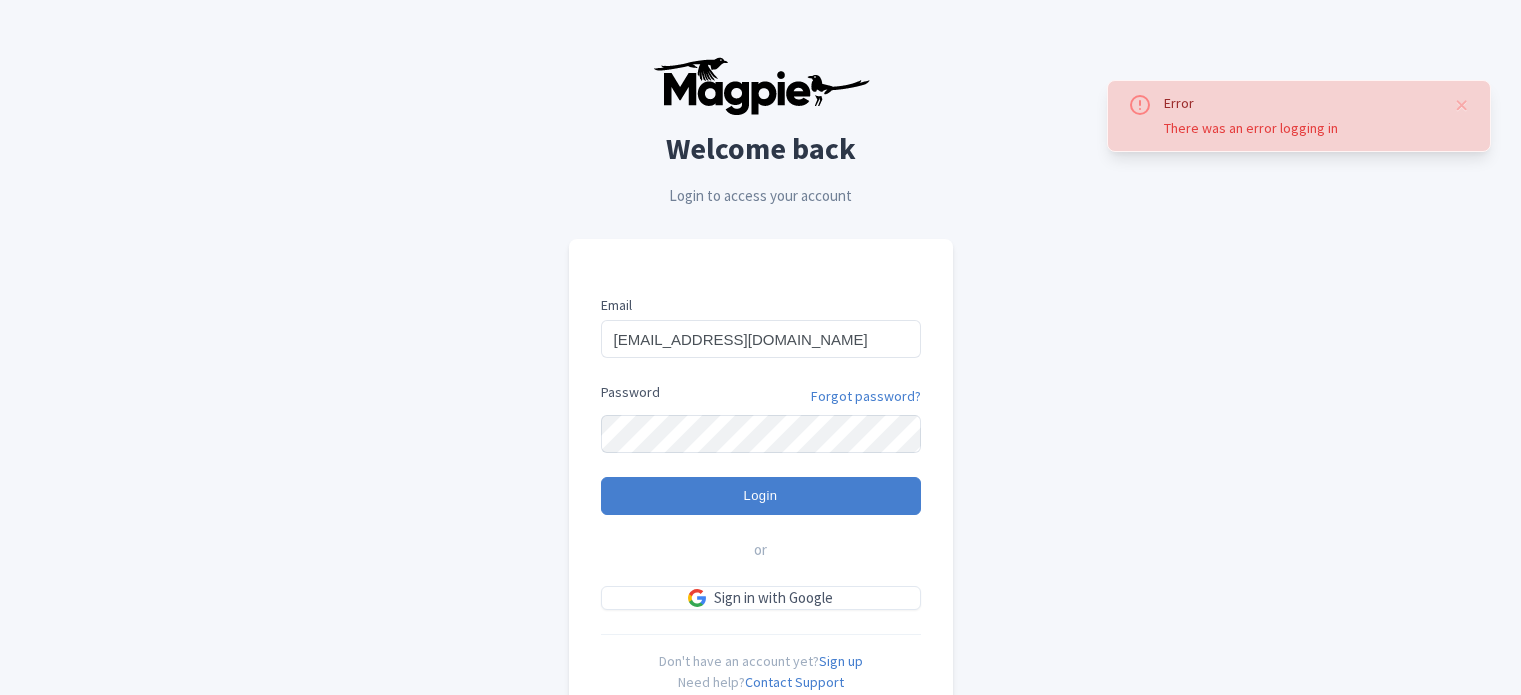 scroll, scrollTop: 0, scrollLeft: 0, axis: both 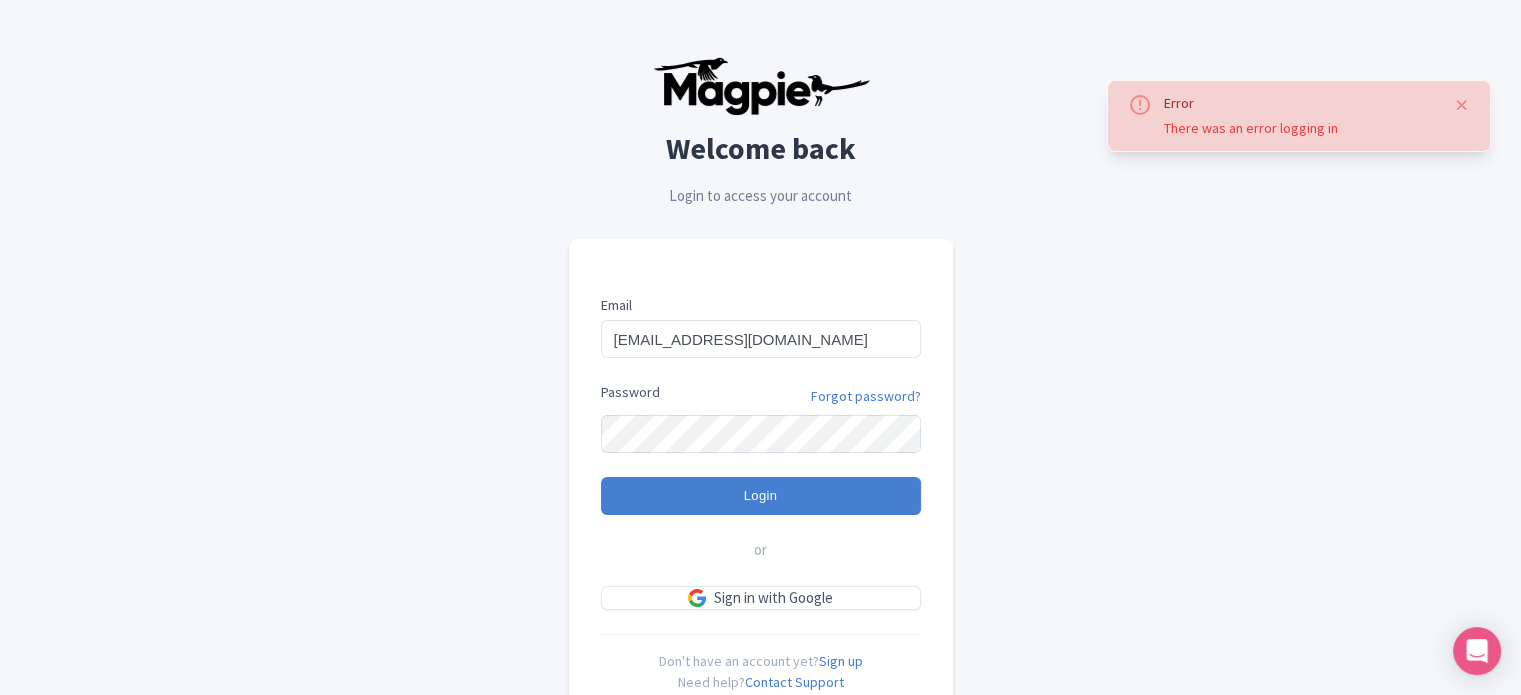 click at bounding box center (1462, 105) 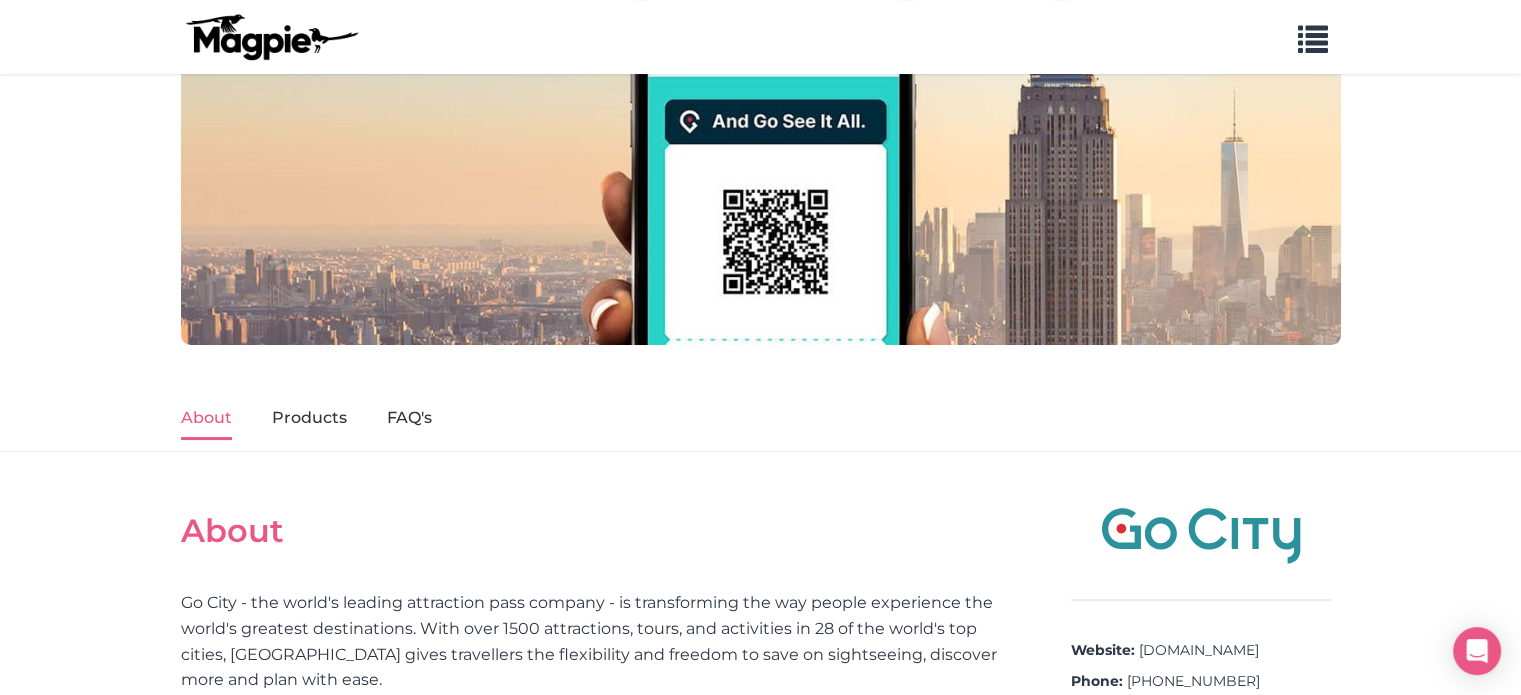 scroll, scrollTop: 100, scrollLeft: 0, axis: vertical 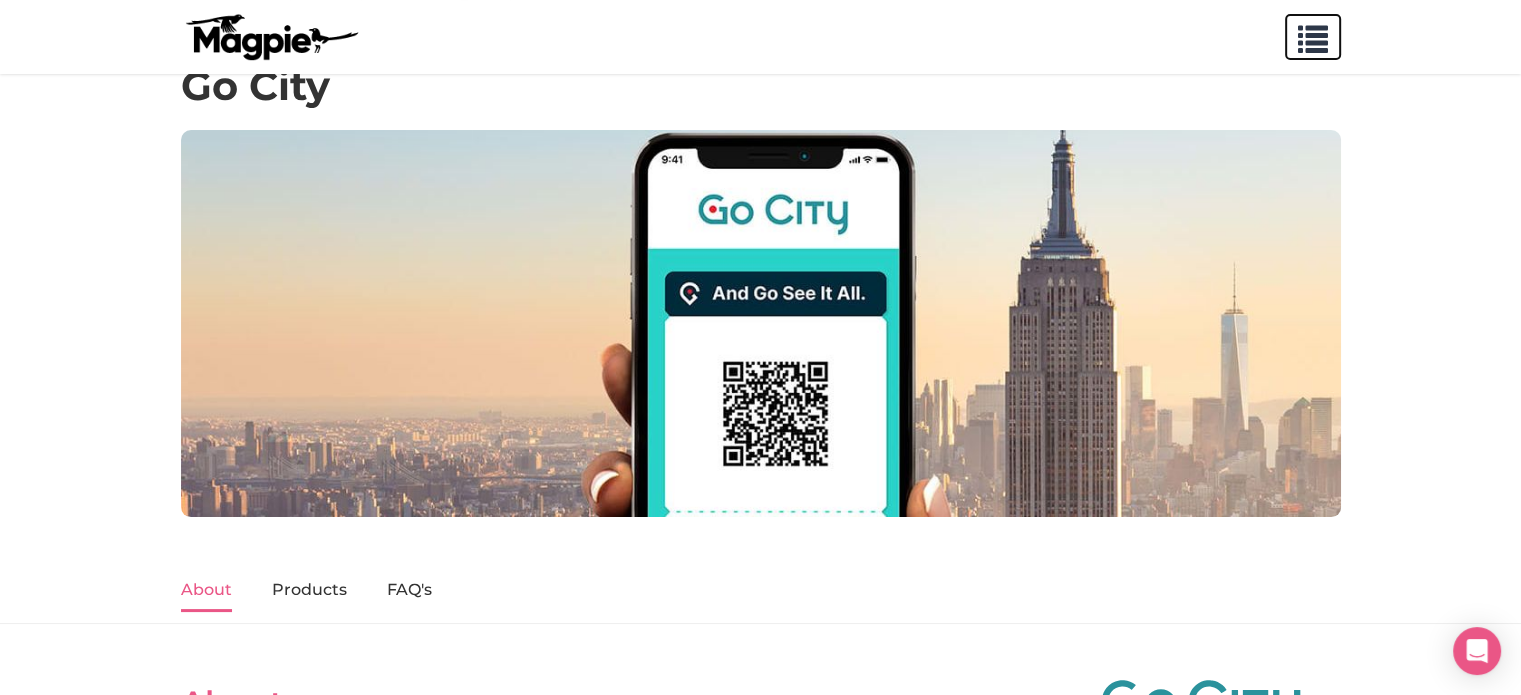 click at bounding box center (1313, 35) 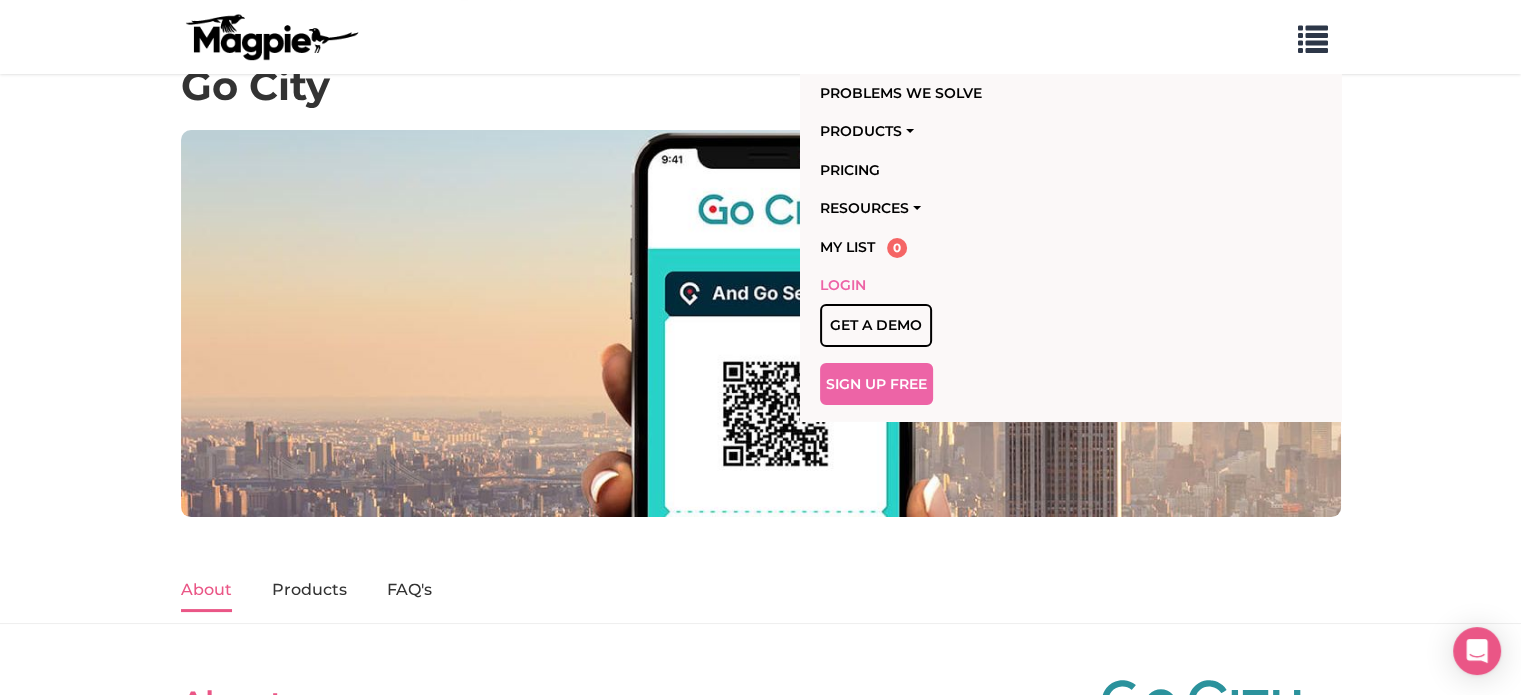 click on "Login" at bounding box center (955, 285) 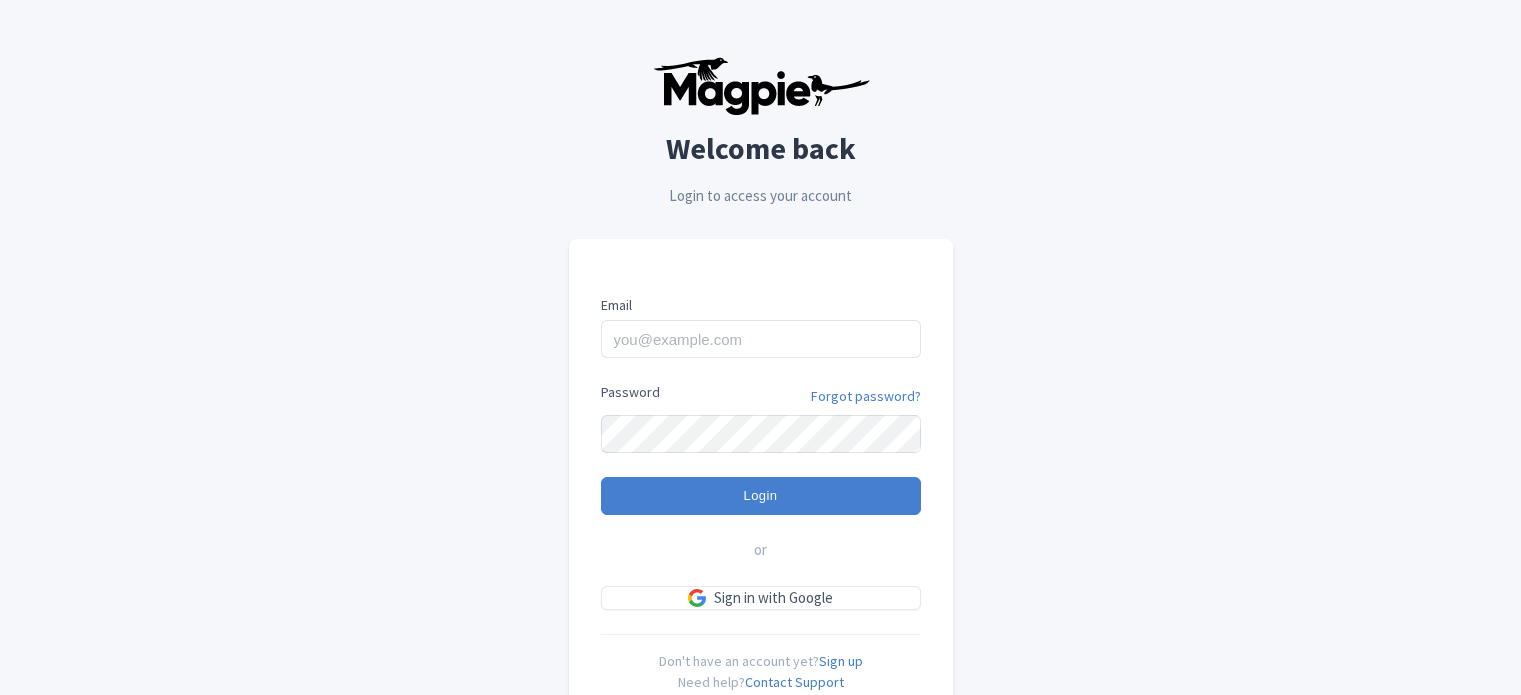 scroll, scrollTop: 0, scrollLeft: 0, axis: both 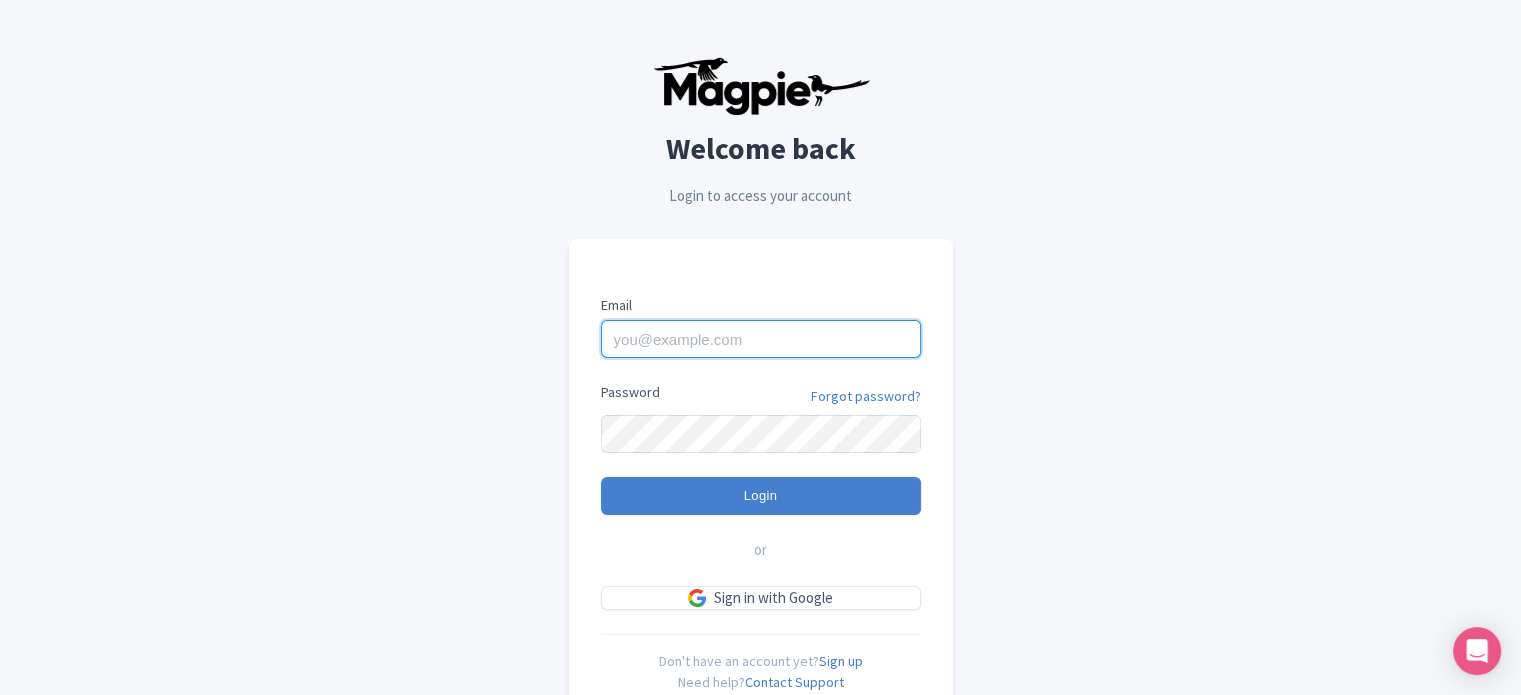 click on "Email" at bounding box center [761, 339] 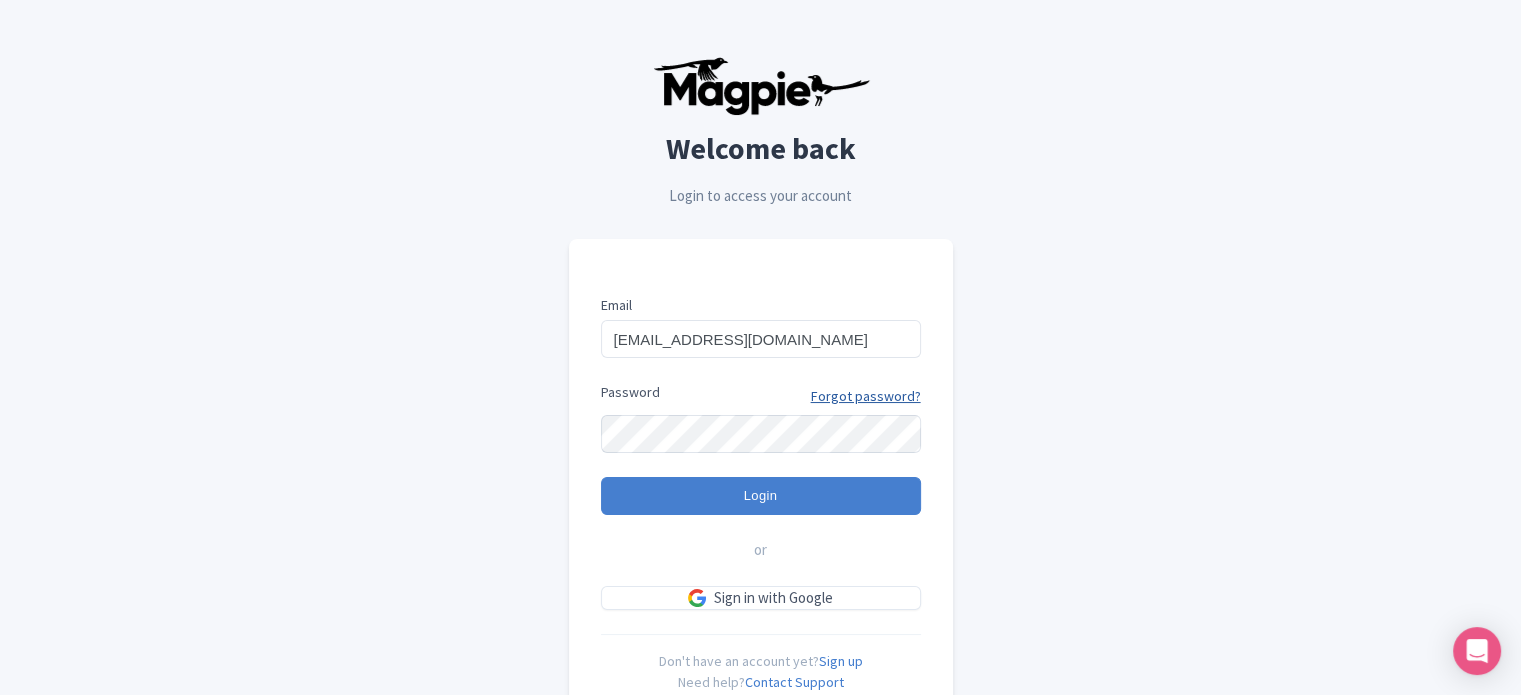 click on "Forgot password?" at bounding box center [866, 396] 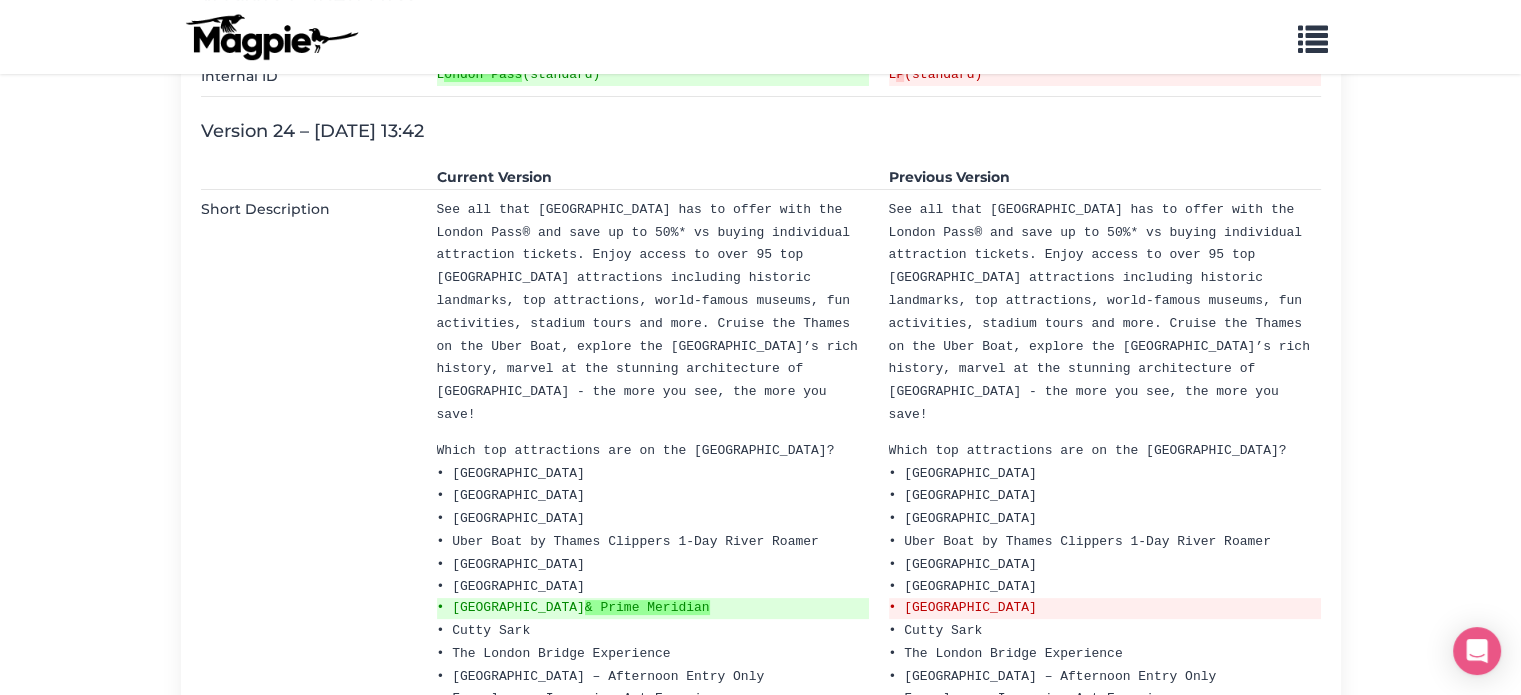 scroll, scrollTop: 200, scrollLeft: 0, axis: vertical 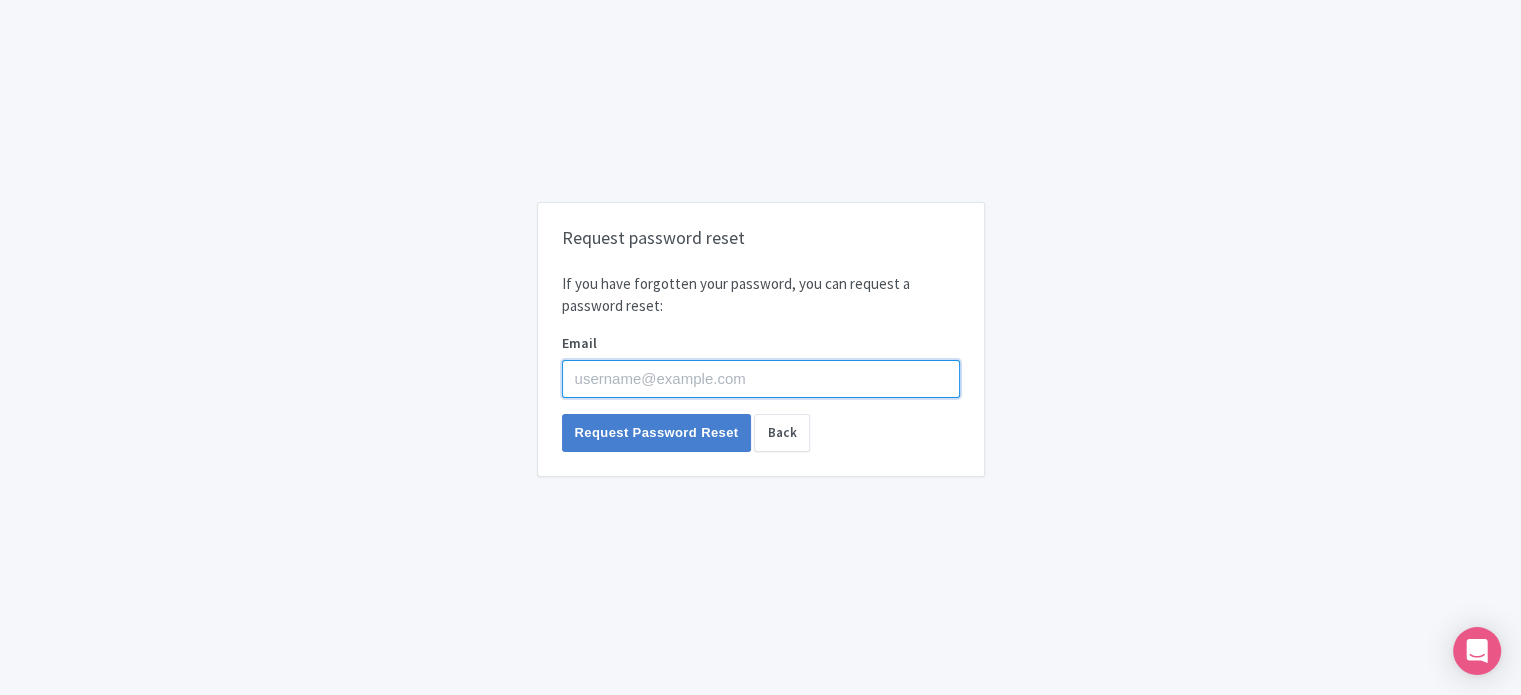 click on "Email" at bounding box center [761, 379] 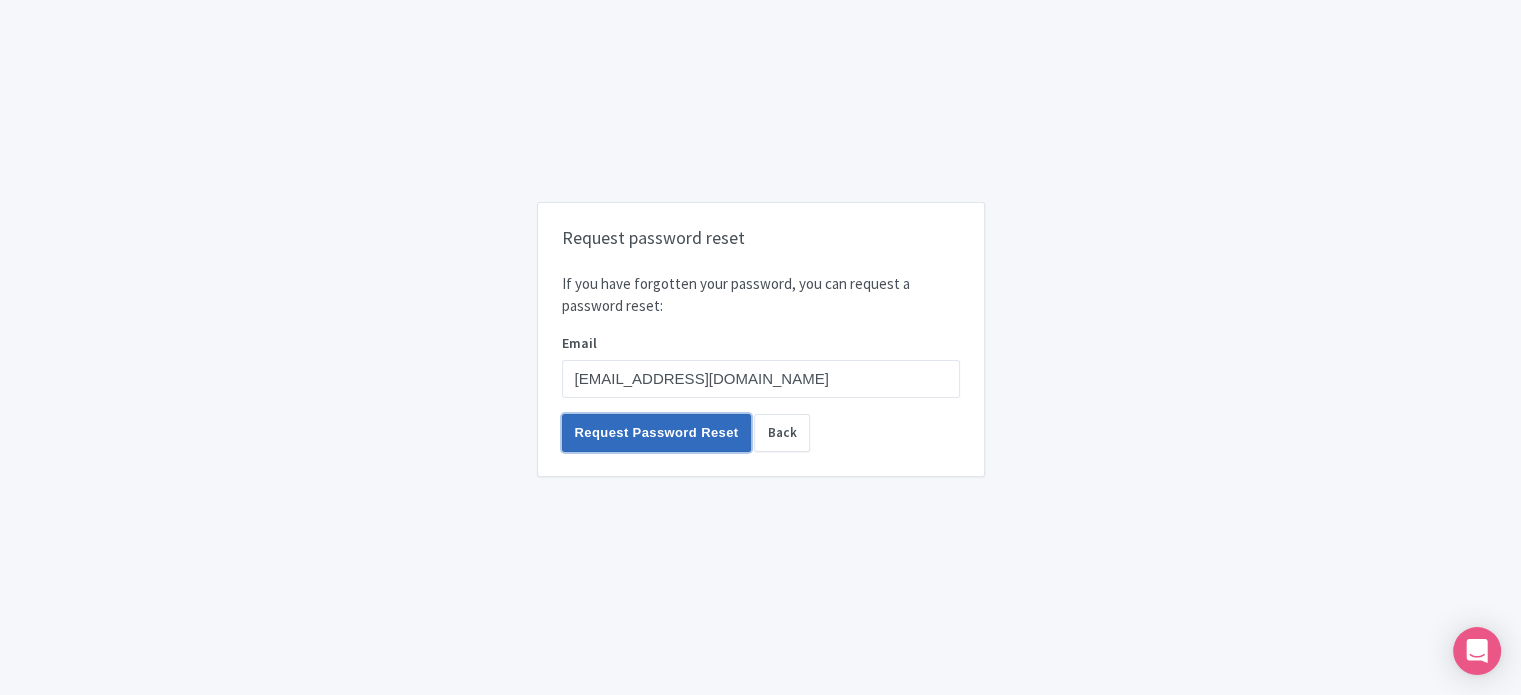 click on "Request Password Reset" at bounding box center (657, 433) 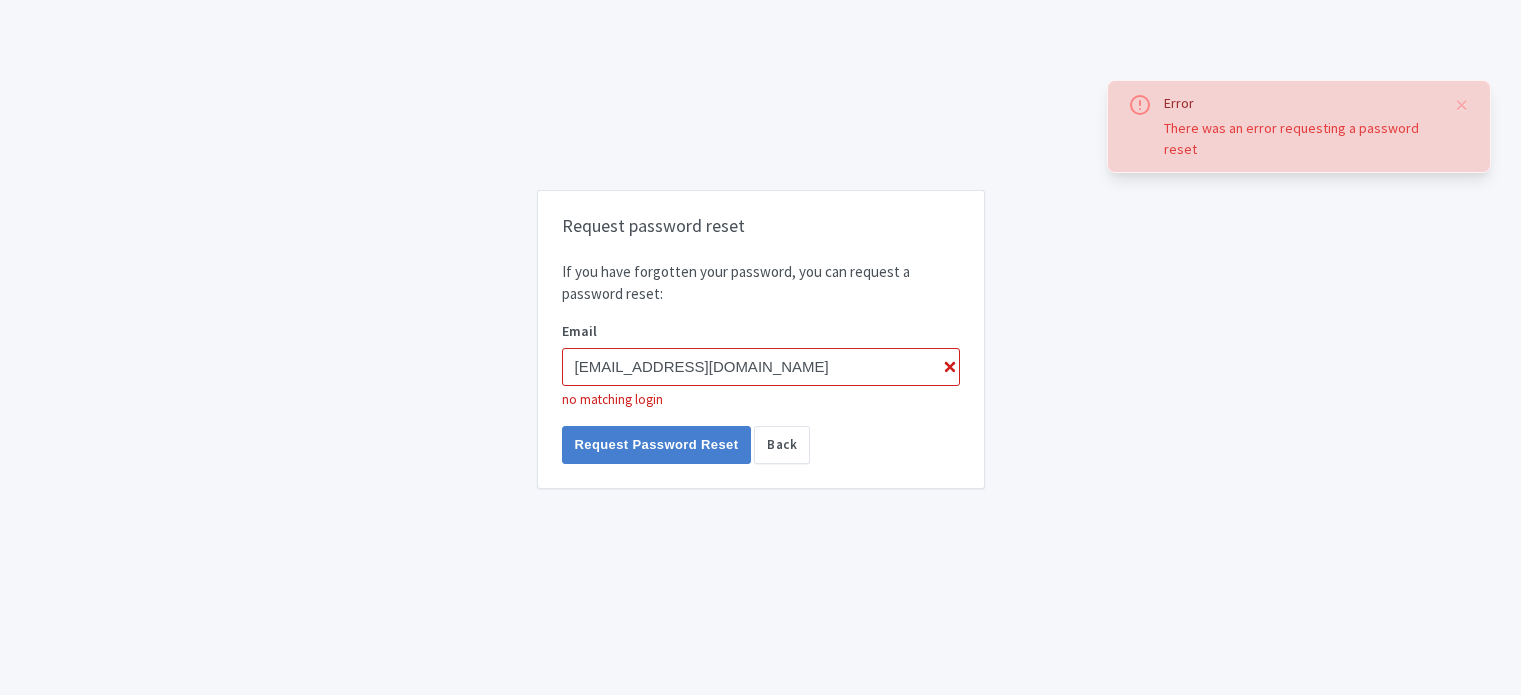 scroll, scrollTop: 0, scrollLeft: 0, axis: both 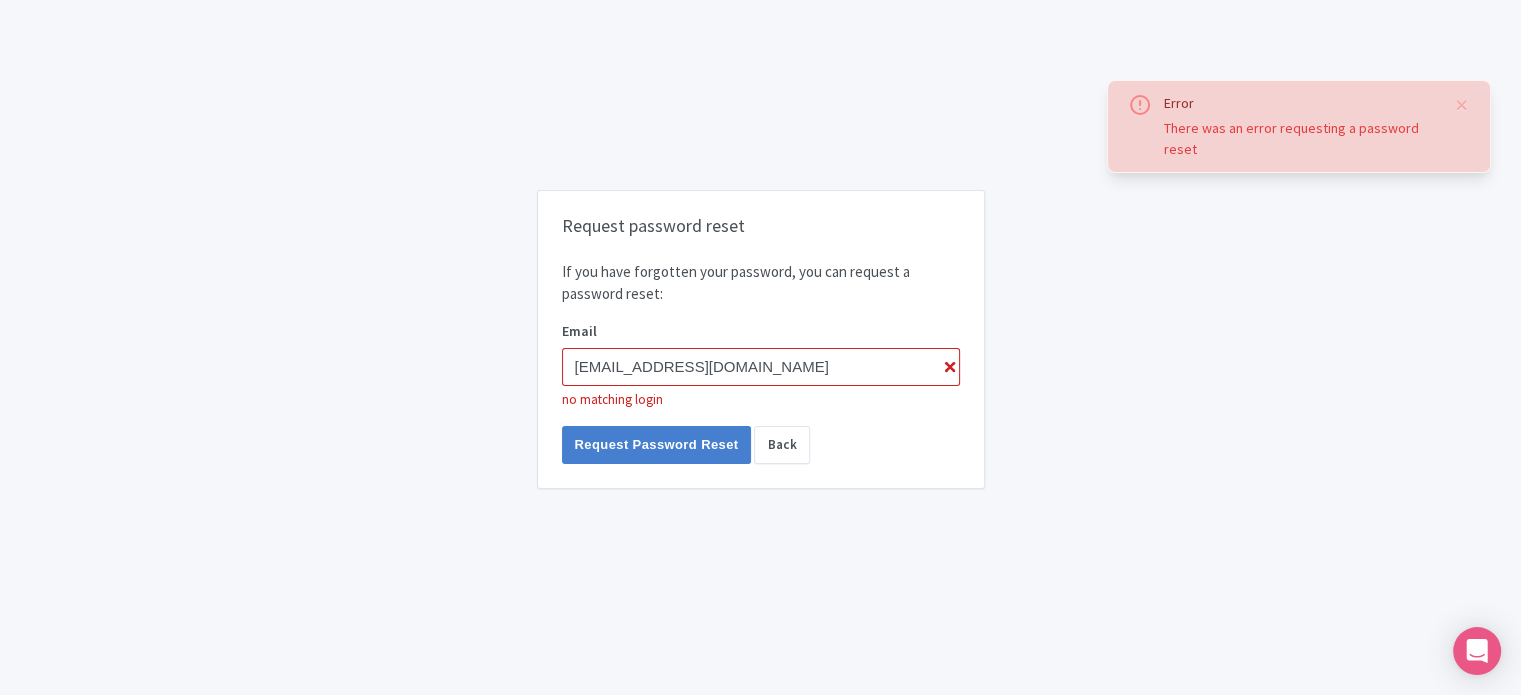 click on "Error
There was an error requesting a password reset
Request password reset
If you have forgotten your password, you can request a password reset:
Email
[EMAIL_ADDRESS][DOMAIN_NAME]
no matching login
Request Password Reset
Back" at bounding box center (761, 347) 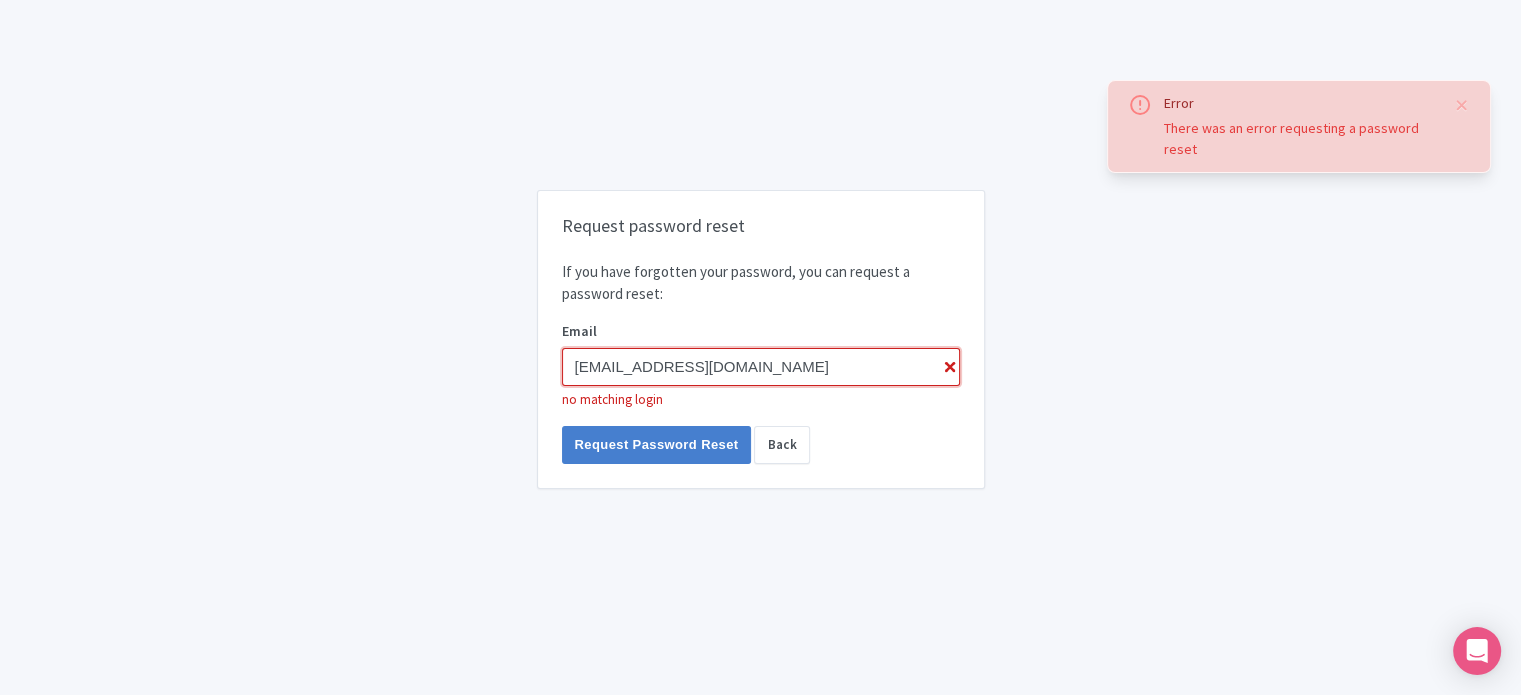 click on "[EMAIL_ADDRESS][DOMAIN_NAME]" at bounding box center (761, 367) 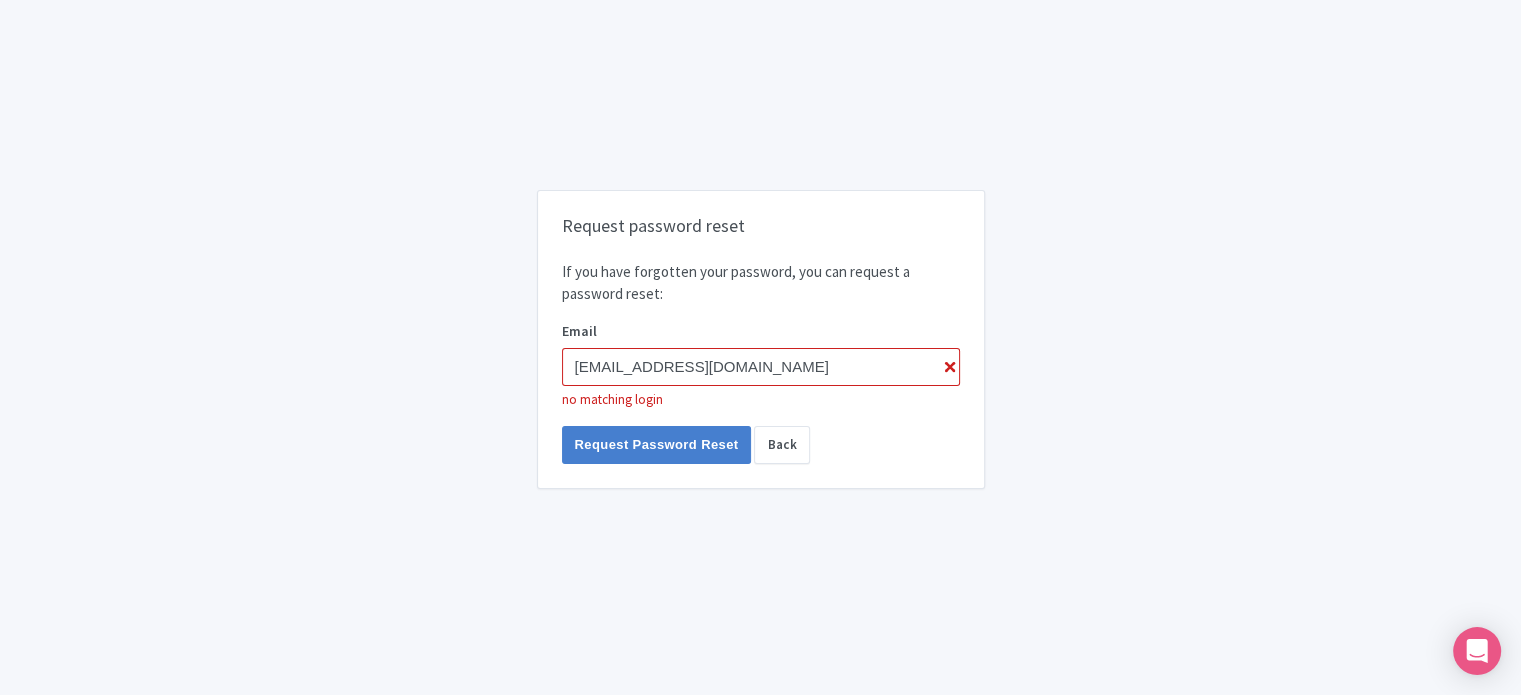 click on "Request password reset
If you have forgotten your password, you can request a password reset:
Email
account@mycitycards.com
no matching login
Request Password Reset
Back" at bounding box center (761, 339) 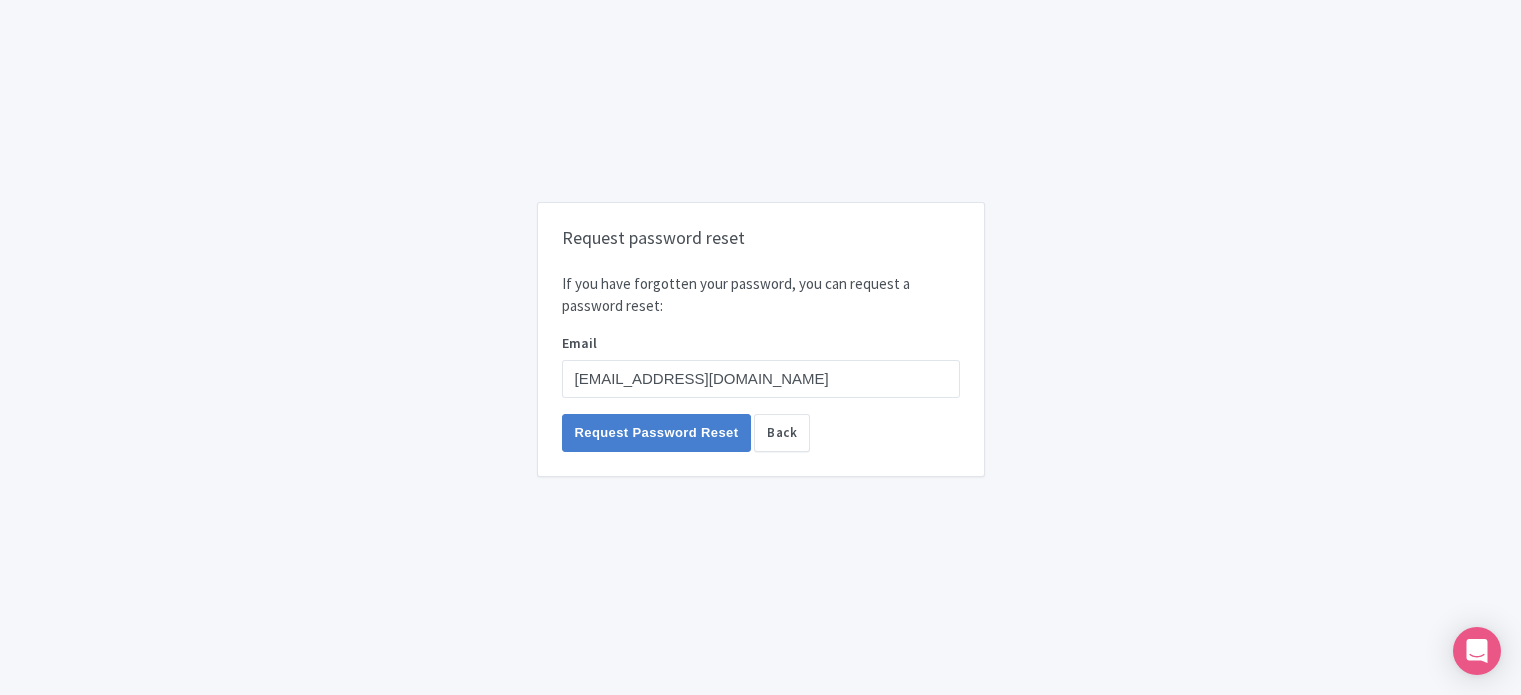 scroll, scrollTop: 0, scrollLeft: 0, axis: both 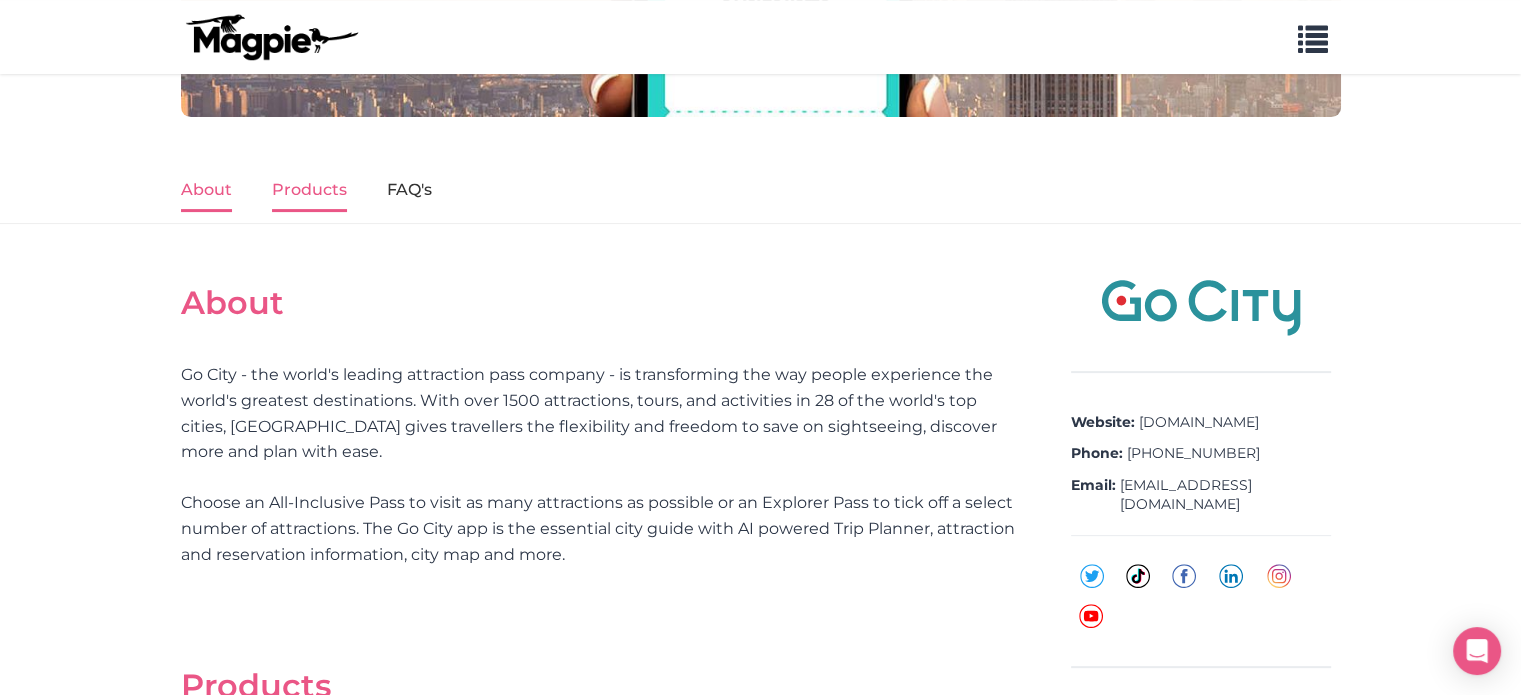 click on "Products" at bounding box center [309, 191] 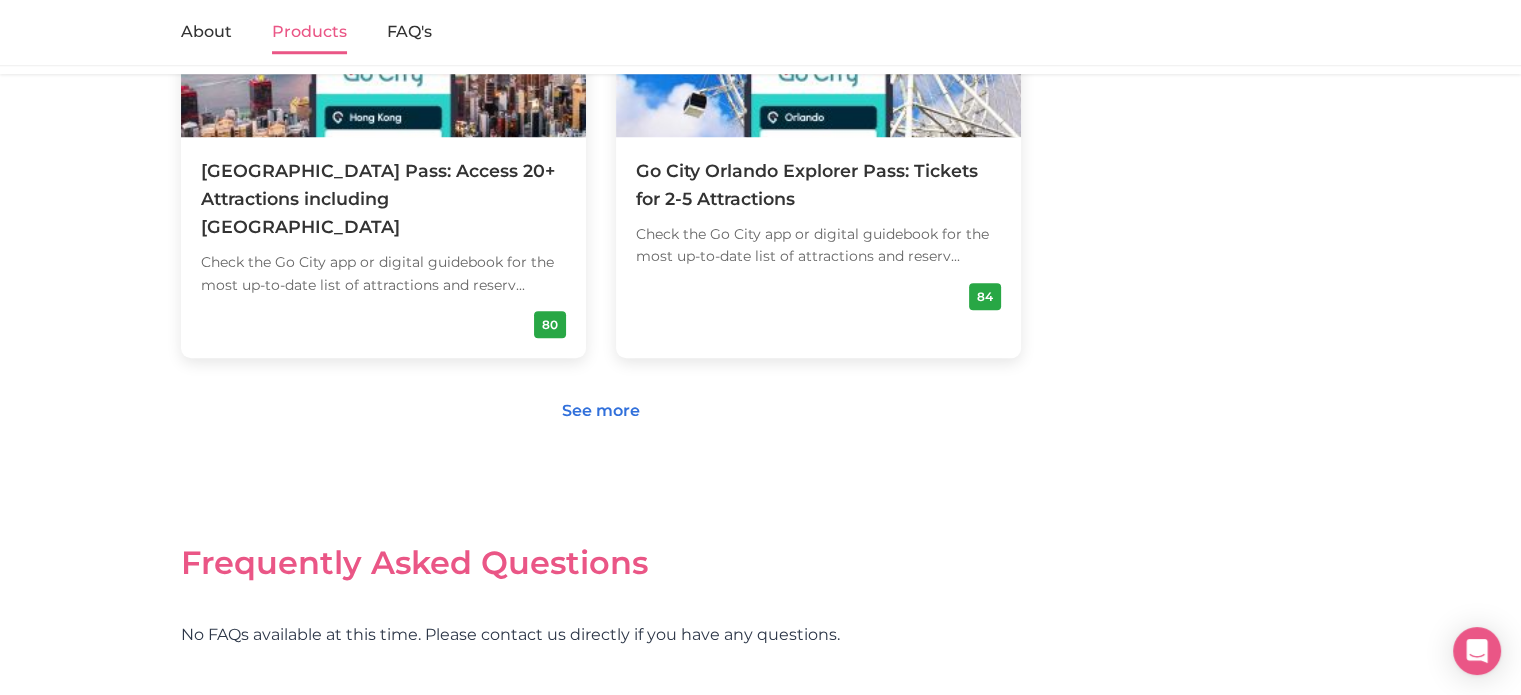 scroll, scrollTop: 1736, scrollLeft: 0, axis: vertical 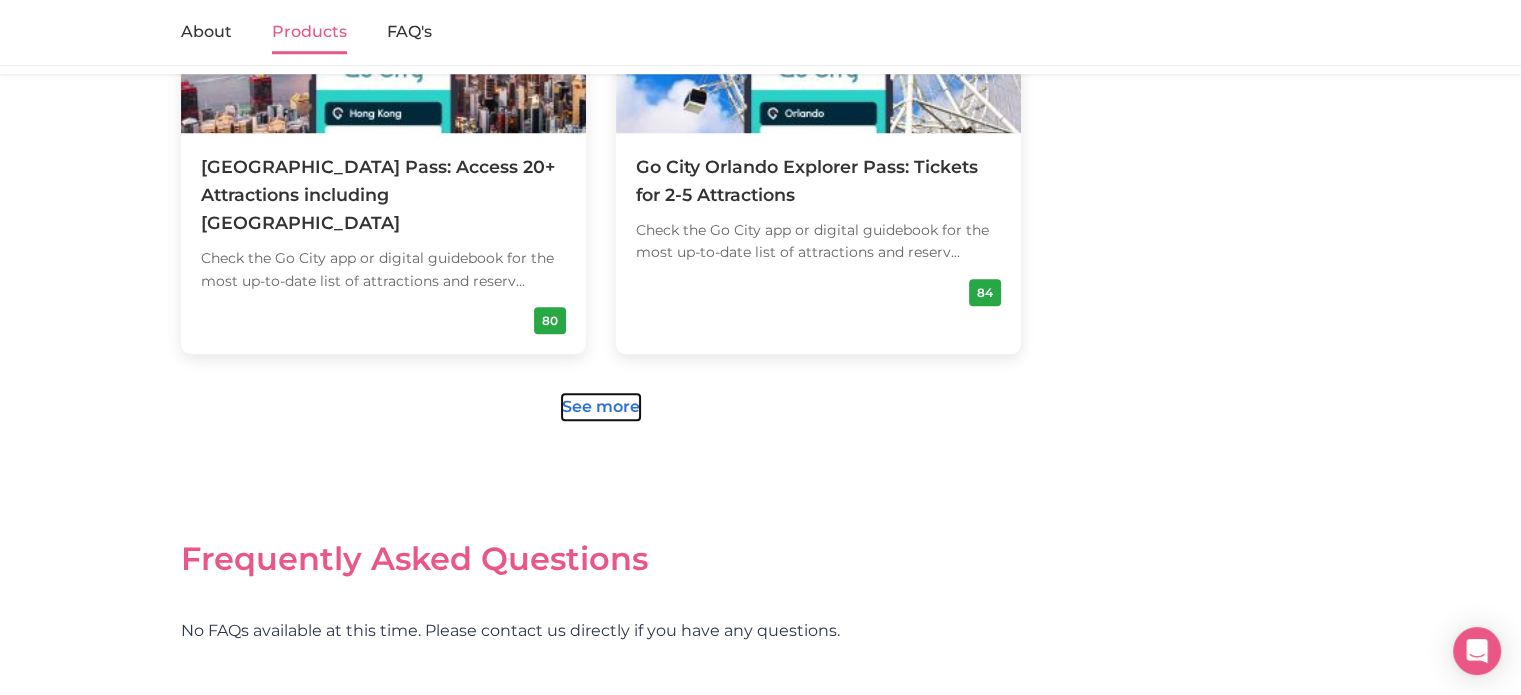 drag, startPoint x: 600, startPoint y: 379, endPoint x: 644, endPoint y: 389, distance: 45.122055 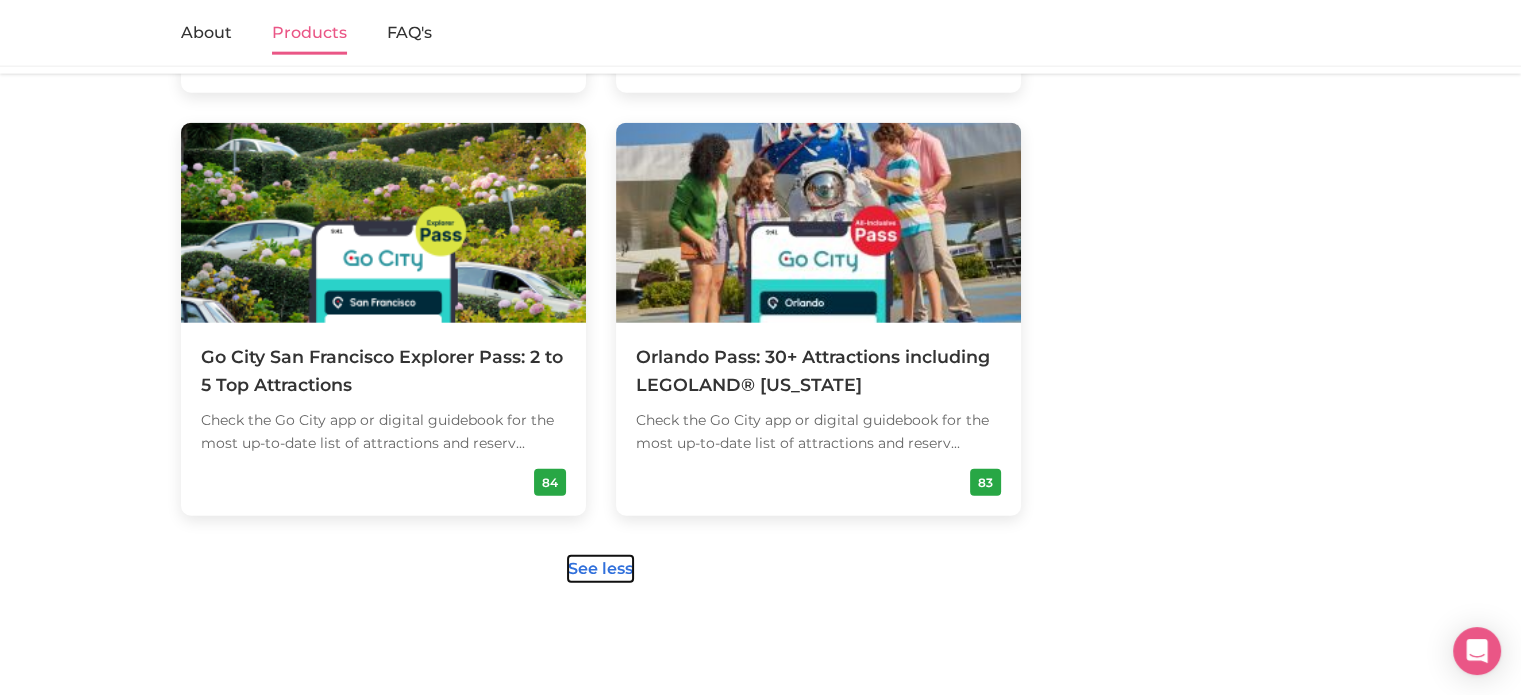 scroll, scrollTop: 5036, scrollLeft: 0, axis: vertical 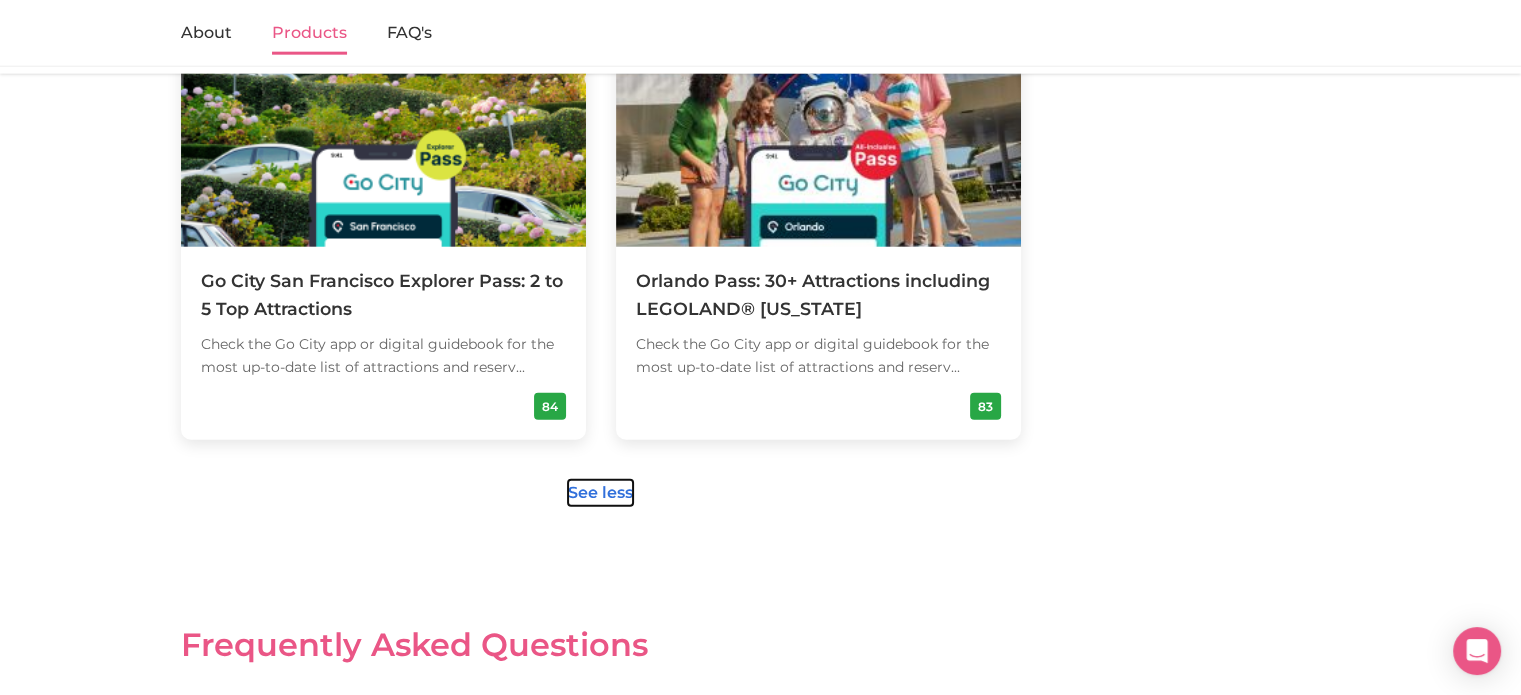 click on "See less" at bounding box center [600, 493] 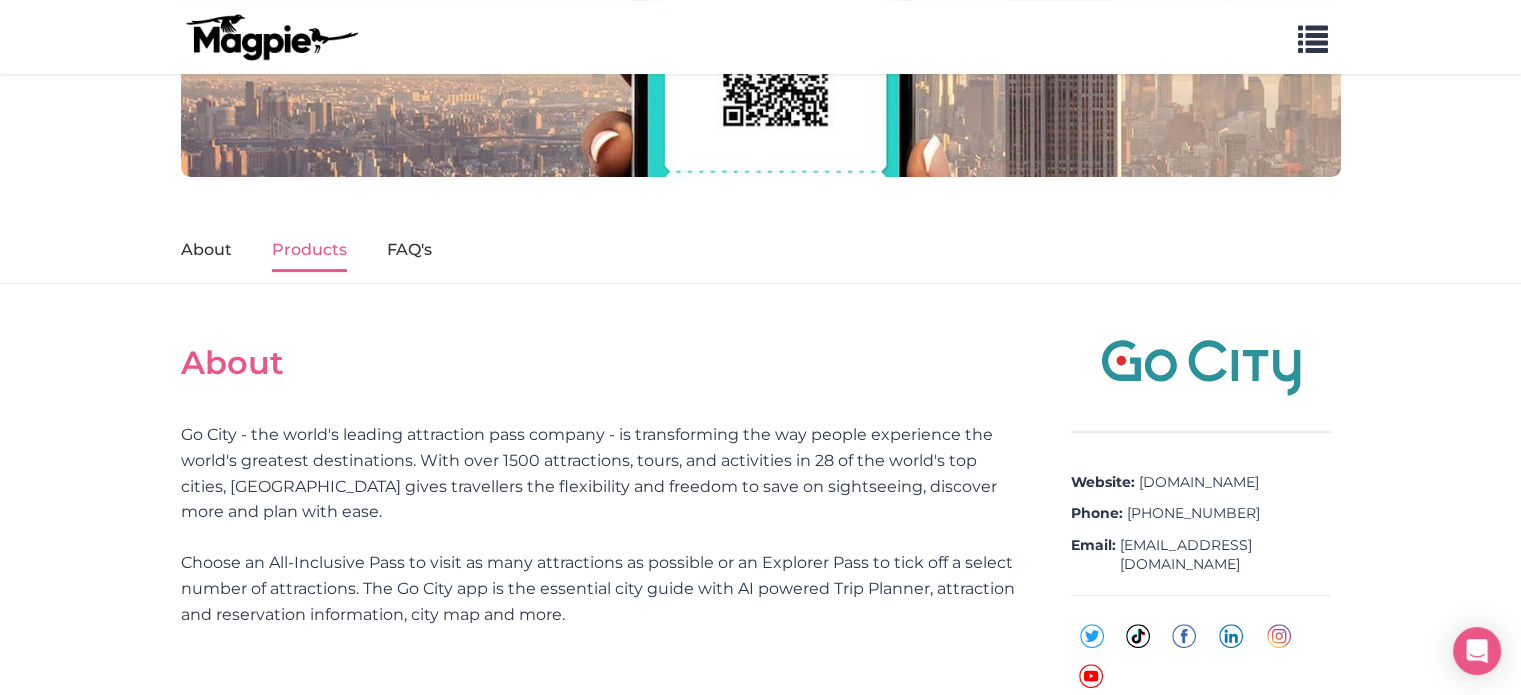 scroll, scrollTop: 0, scrollLeft: 0, axis: both 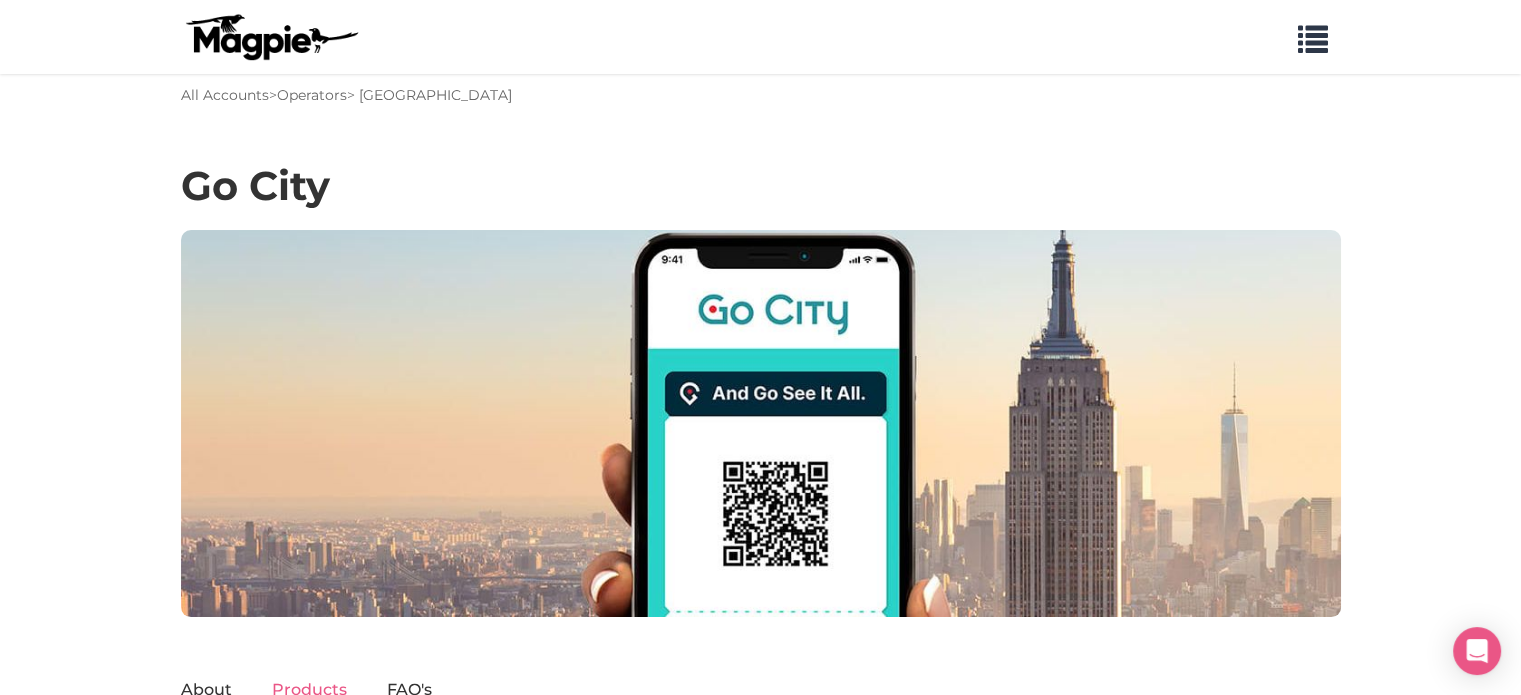 click on "Go City" at bounding box center [761, 196] 